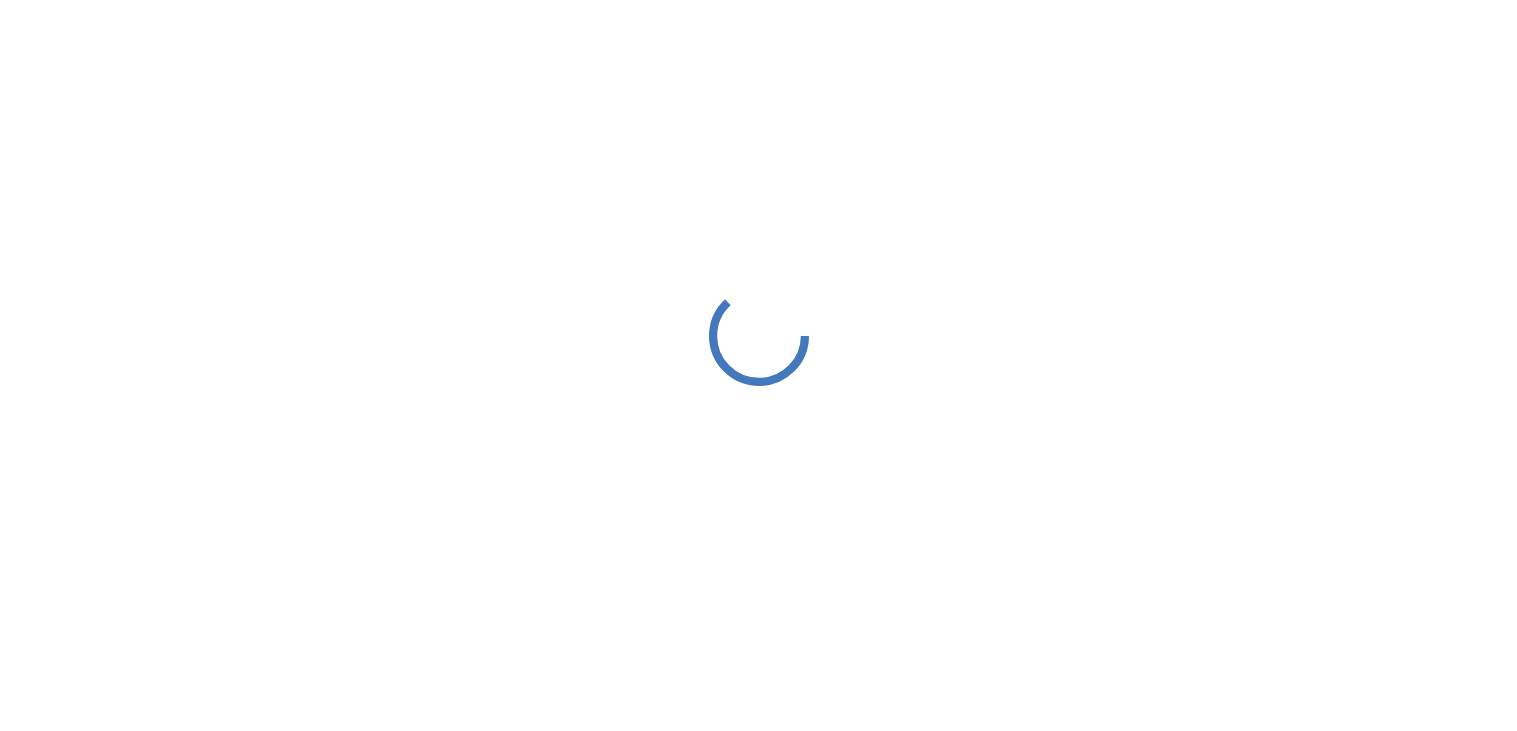 scroll, scrollTop: 0, scrollLeft: 0, axis: both 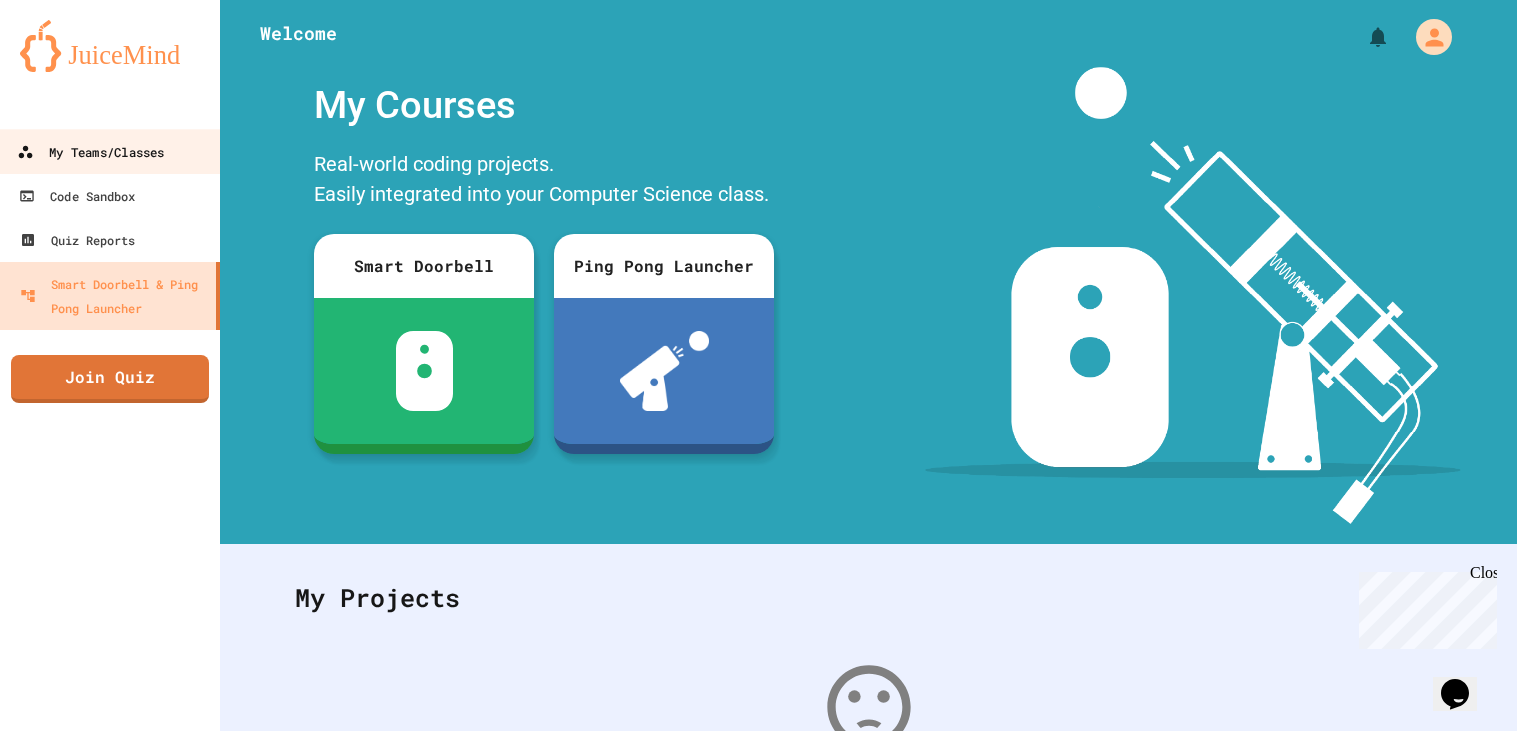 click on "My Teams/Classes" at bounding box center [90, 152] 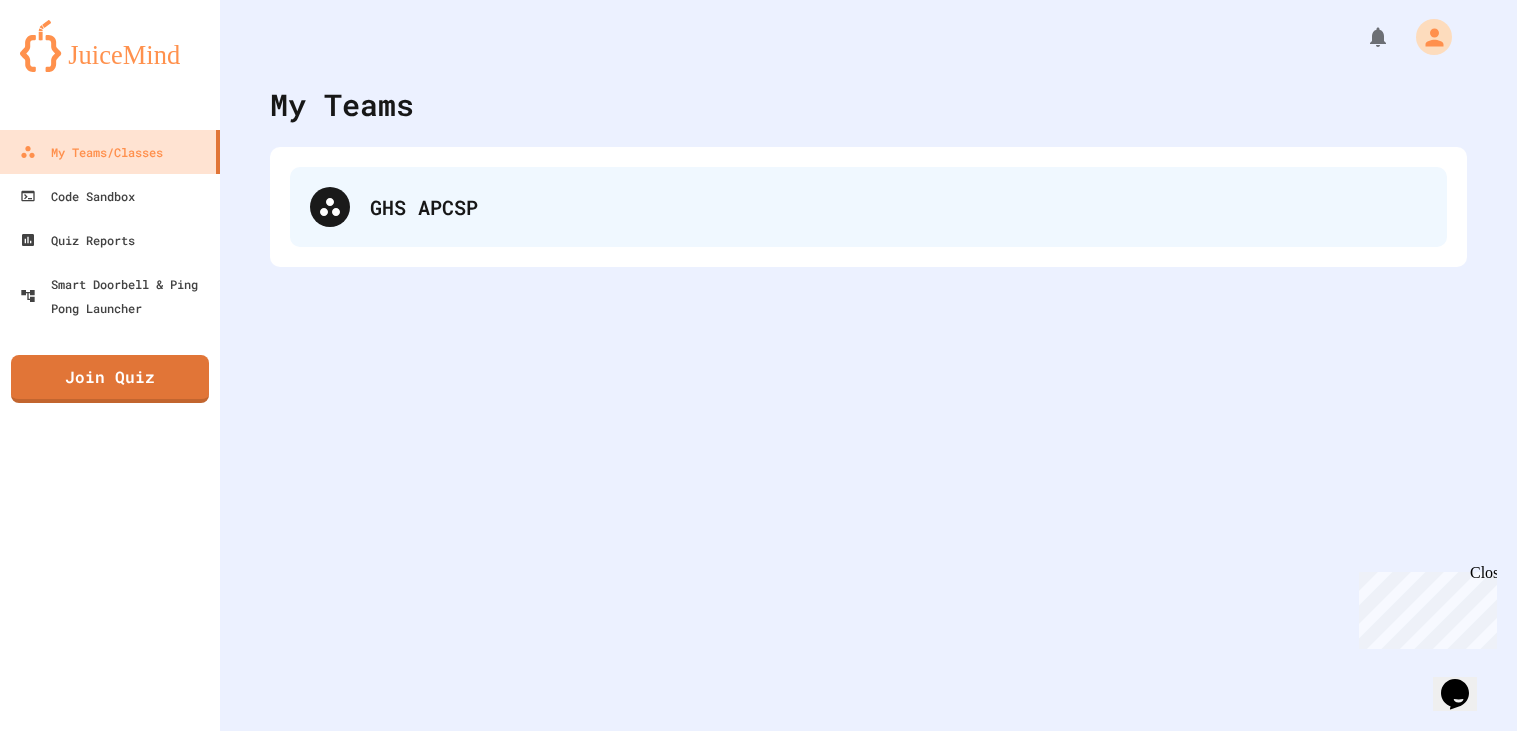 click on "GHS APCSP" at bounding box center (898, 207) 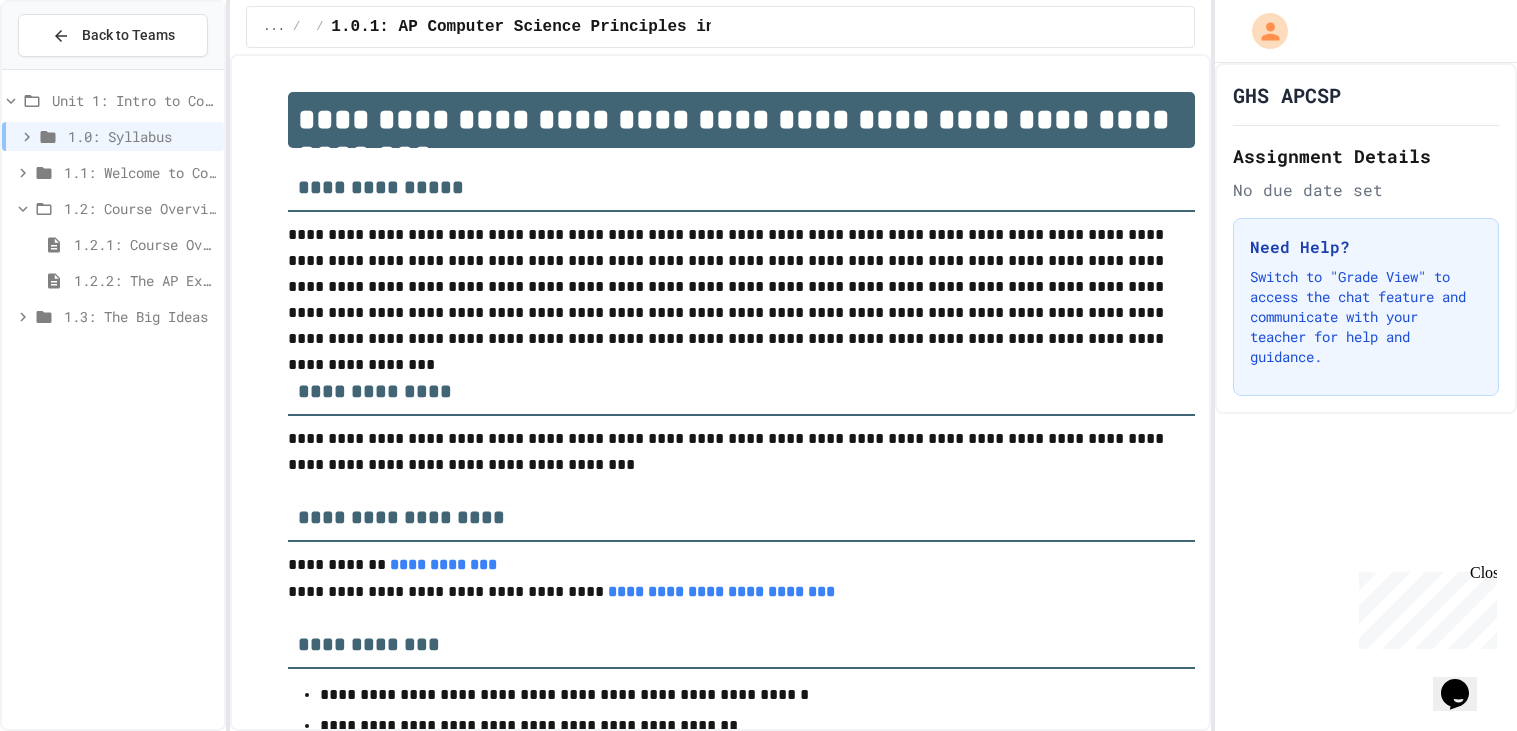 click on "1.3: The Big Ideas" at bounding box center (140, 316) 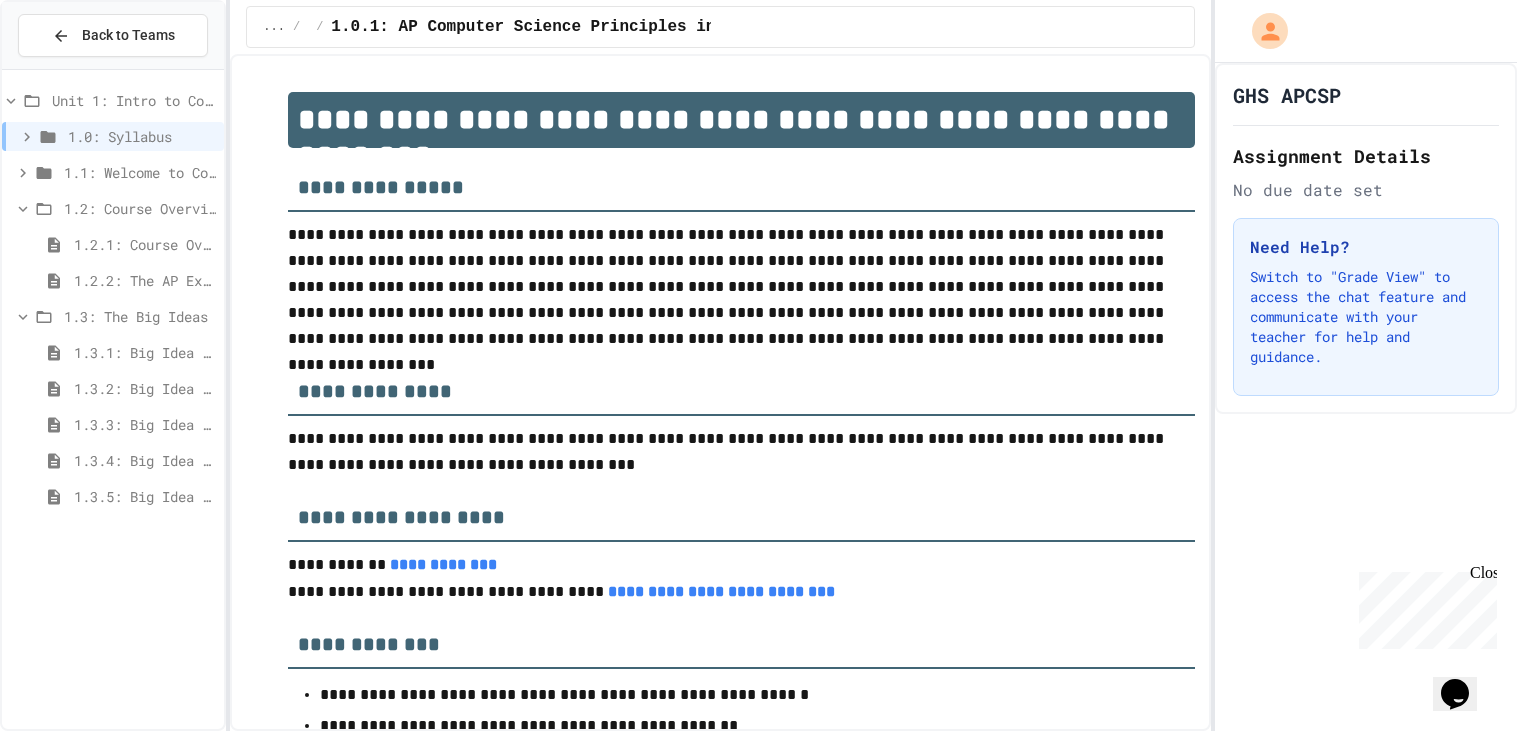 click on "1.3.1: Big Idea 1 - Creative Development" at bounding box center [145, 352] 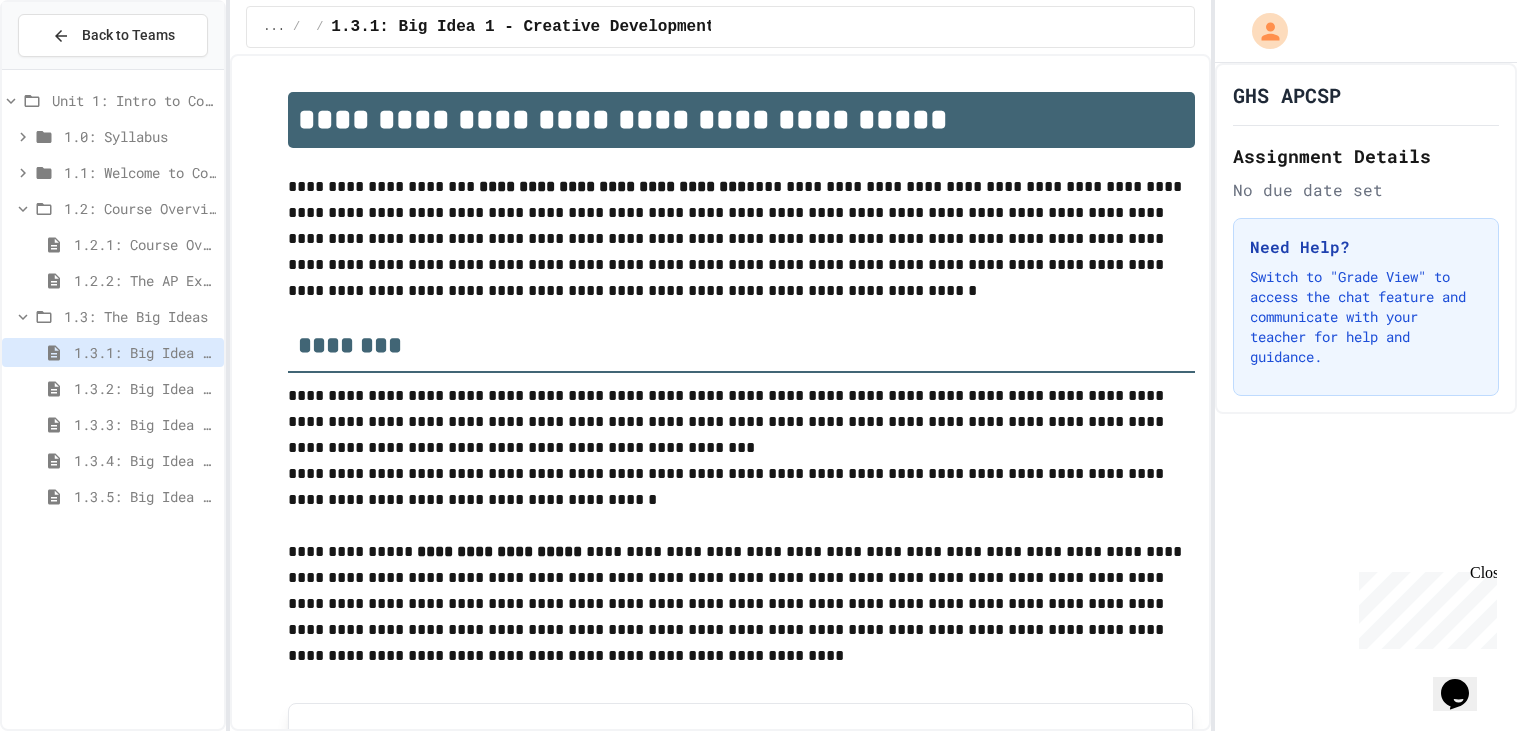 scroll, scrollTop: 973, scrollLeft: 0, axis: vertical 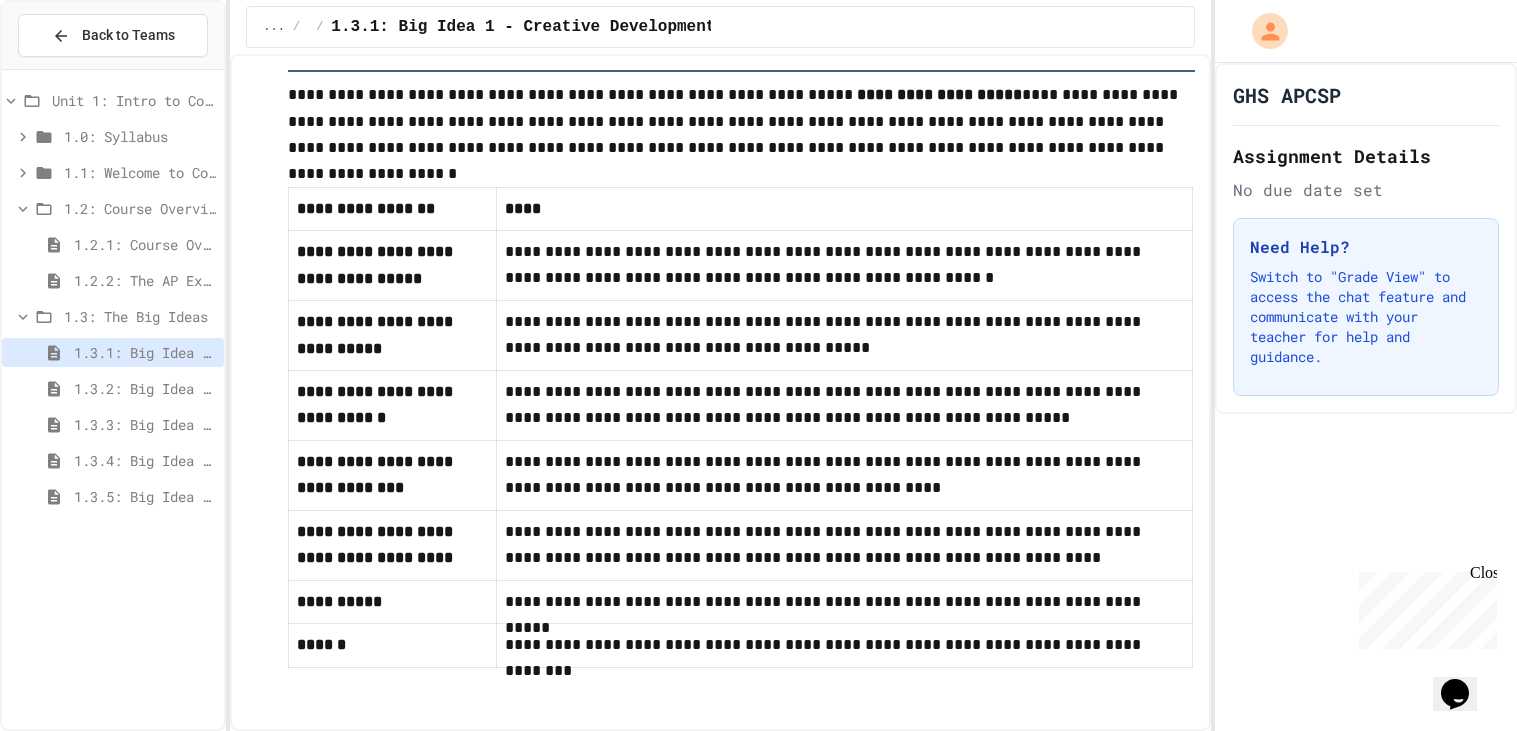 click on "1.3.2: Big Idea 2 - Data" at bounding box center (145, 388) 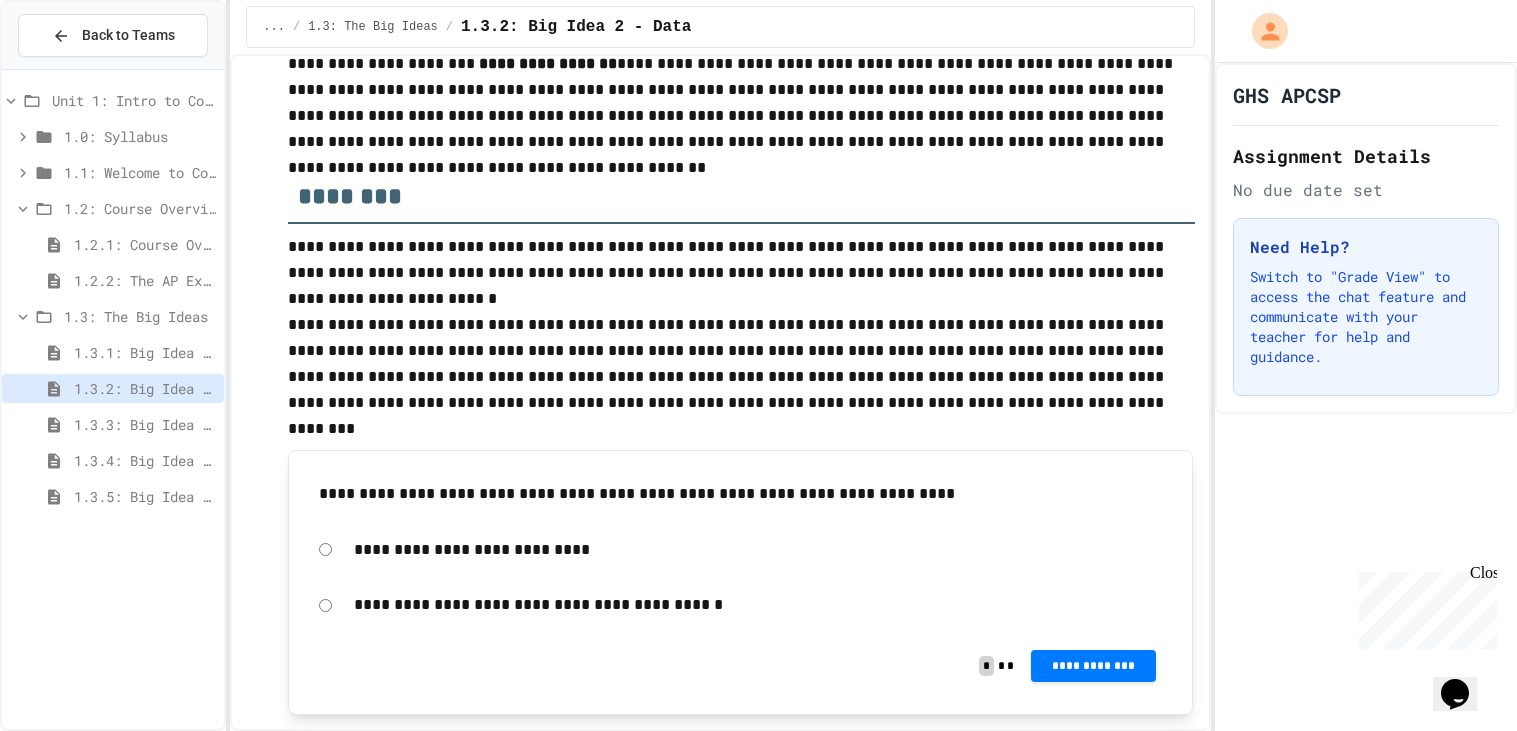 scroll, scrollTop: 194, scrollLeft: 0, axis: vertical 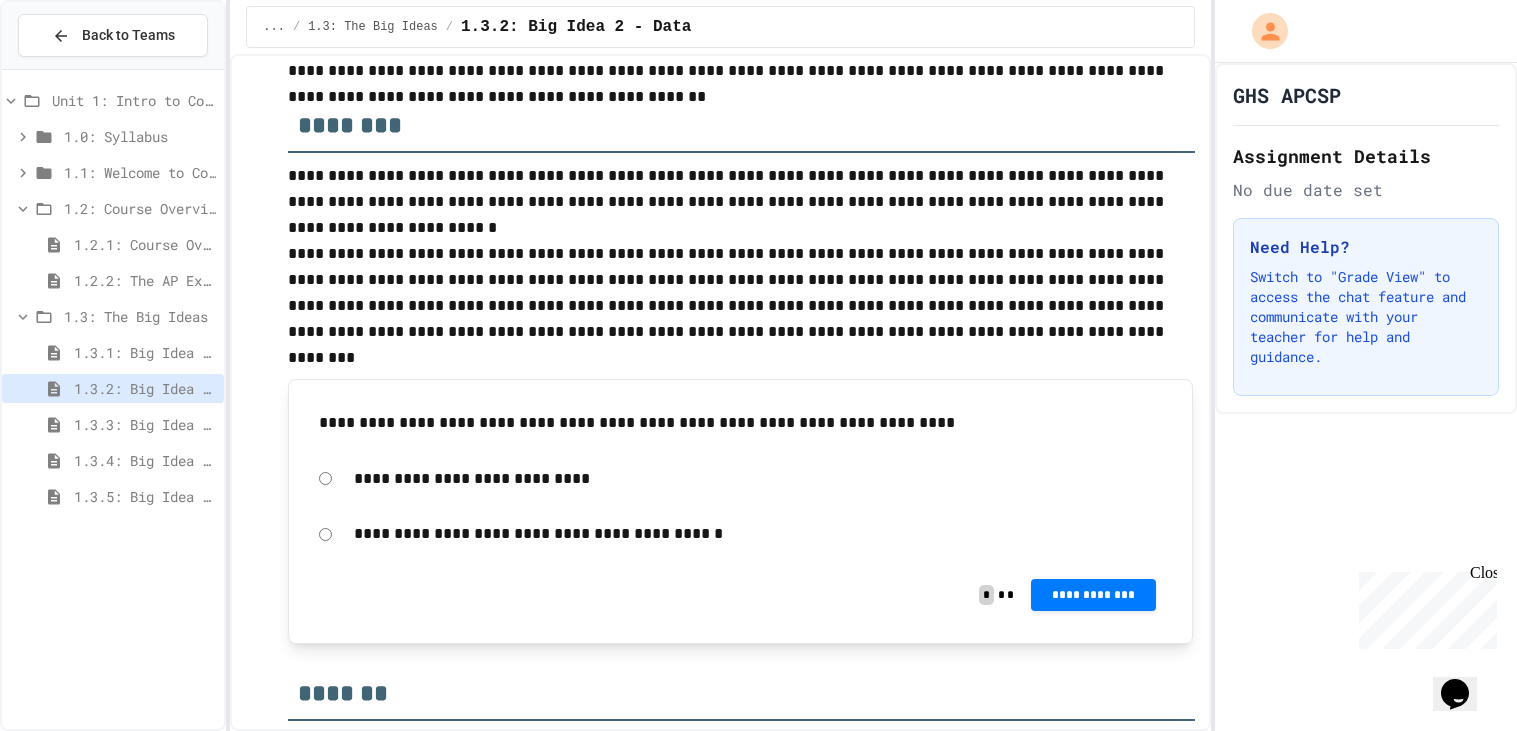 click on "**********" at bounding box center (740, 479) 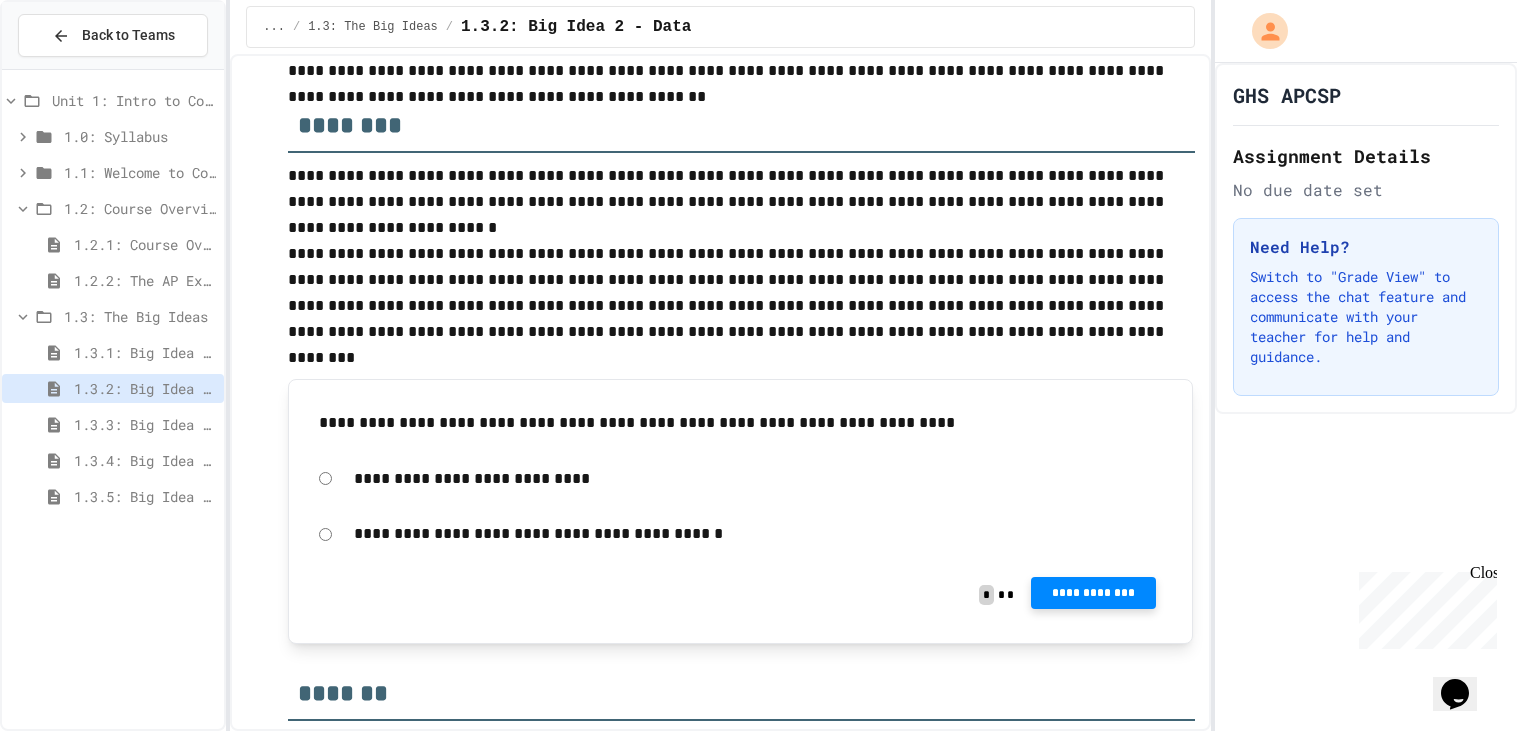 click on "**********" at bounding box center (1094, 593) 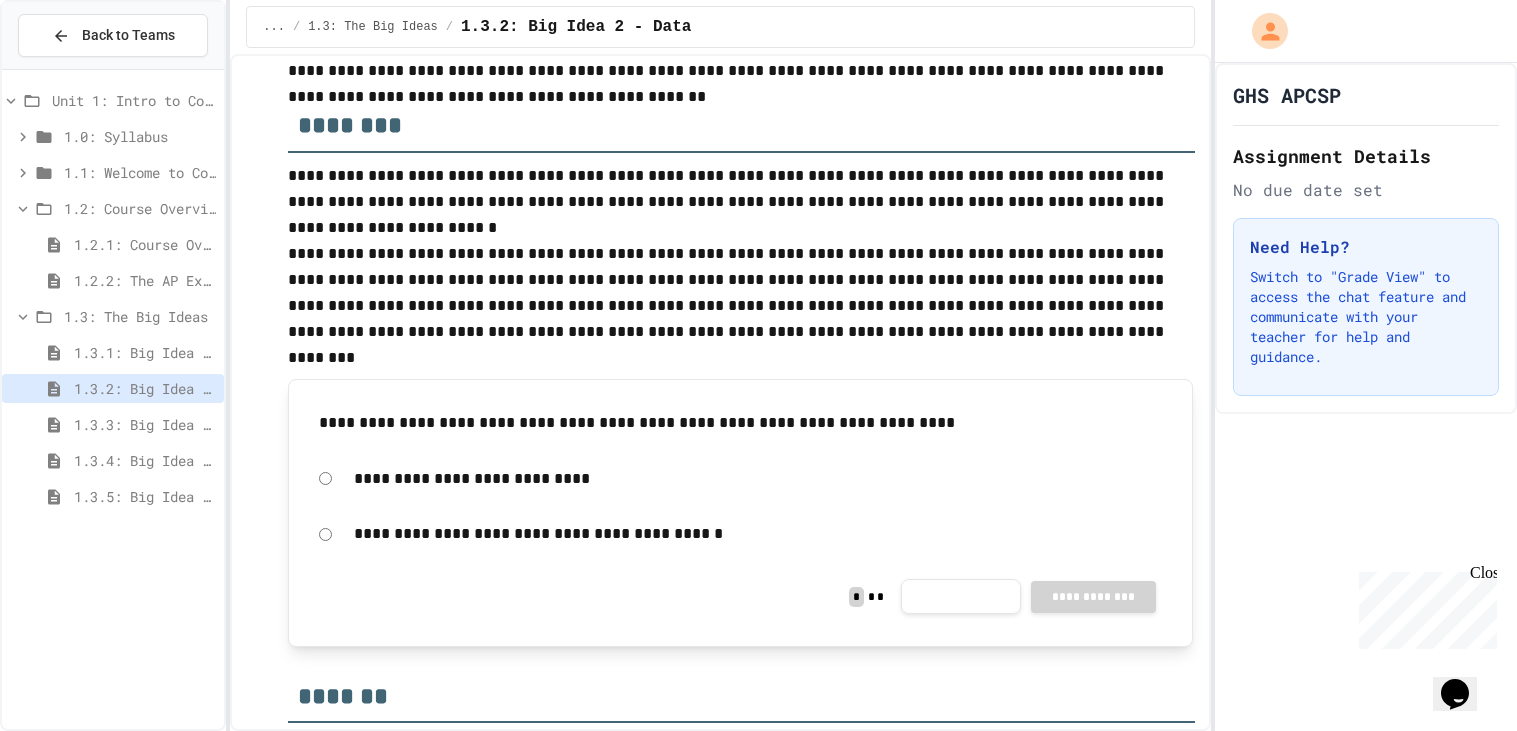 click 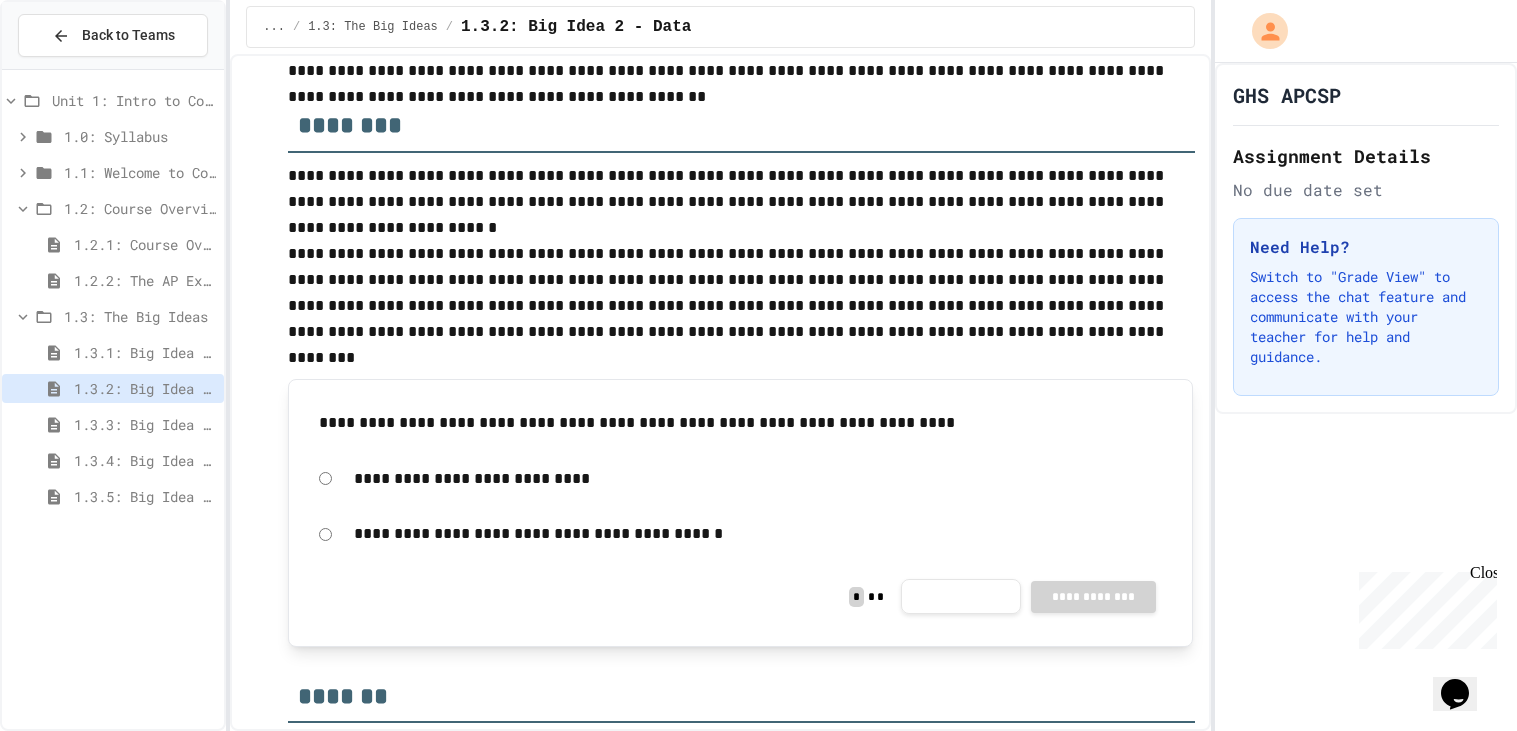 click on "1.3.4: Big Idea 4 - Computing Systems and Networks" at bounding box center [145, 460] 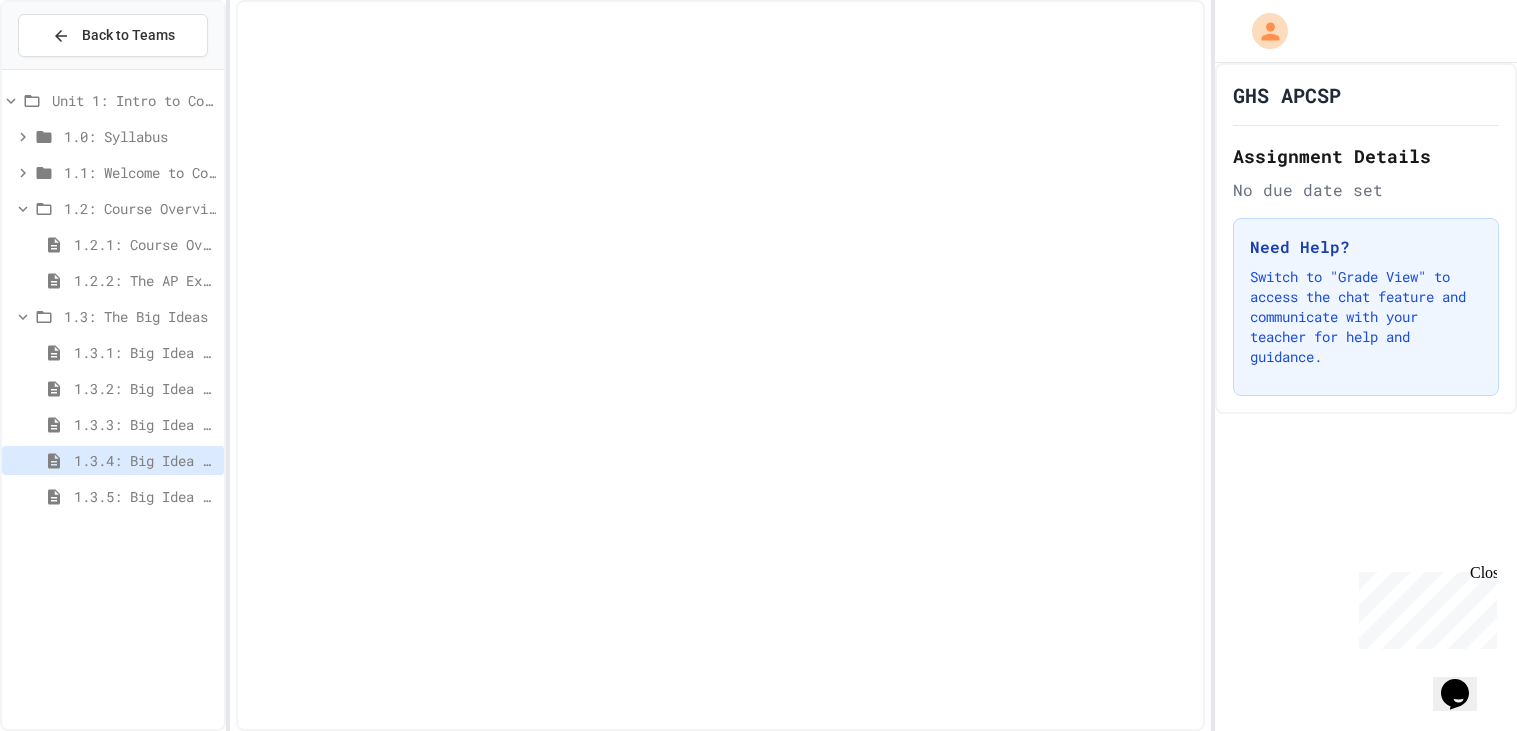 click on "1.3.3: Big Idea 3 - Algorithms and Programming" at bounding box center (145, 424) 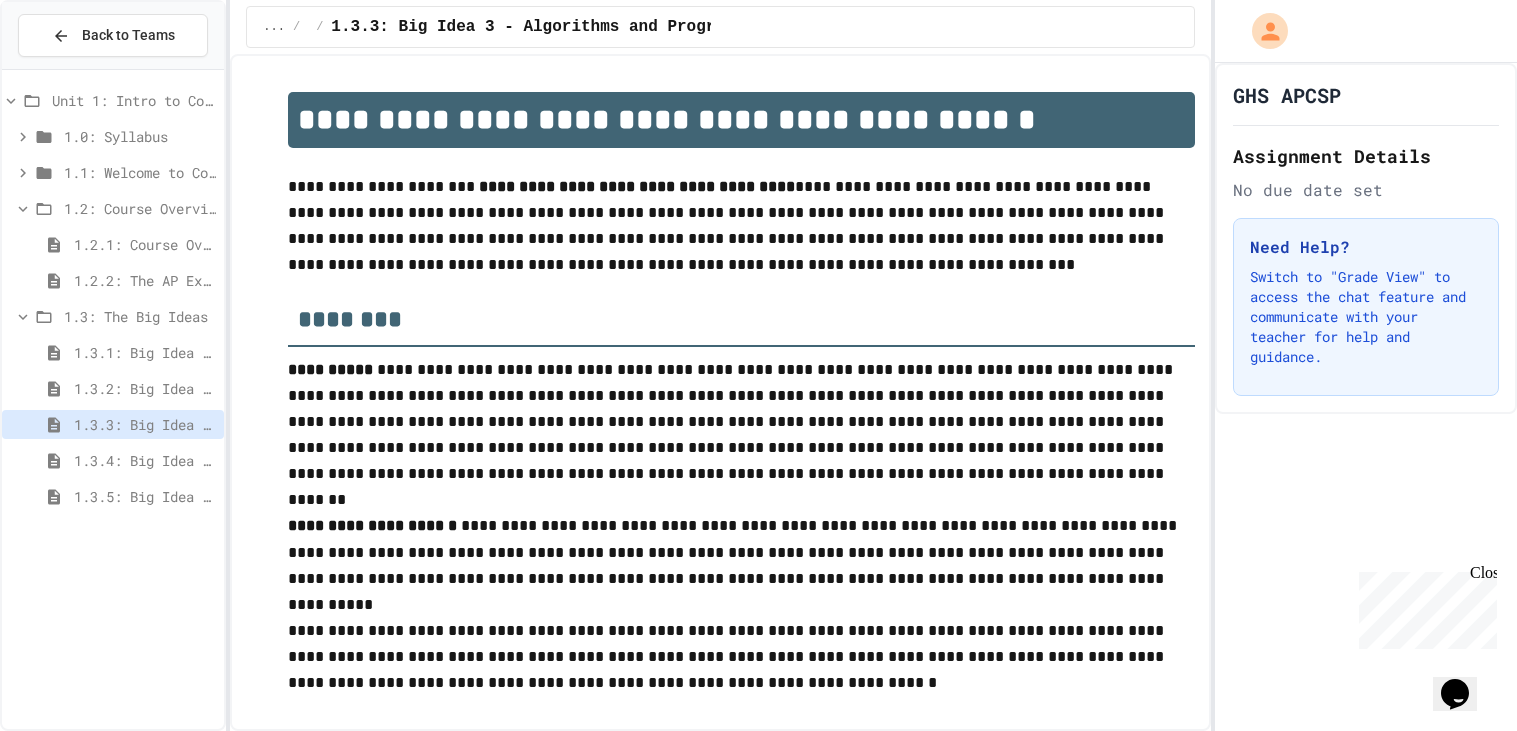 scroll, scrollTop: 1103, scrollLeft: 0, axis: vertical 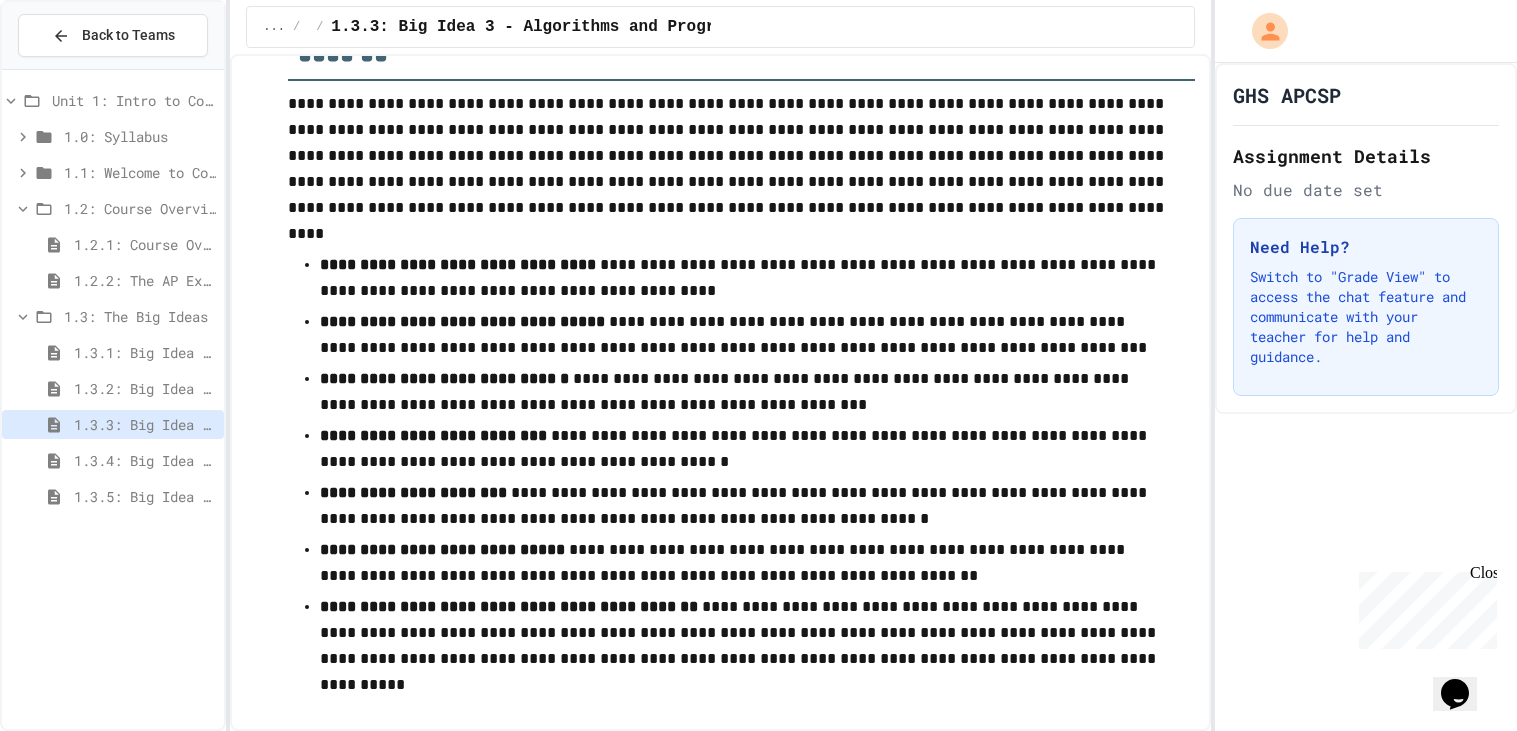 click on "1.3.4: Big Idea 4 - Computing Systems and Networks" at bounding box center (145, 460) 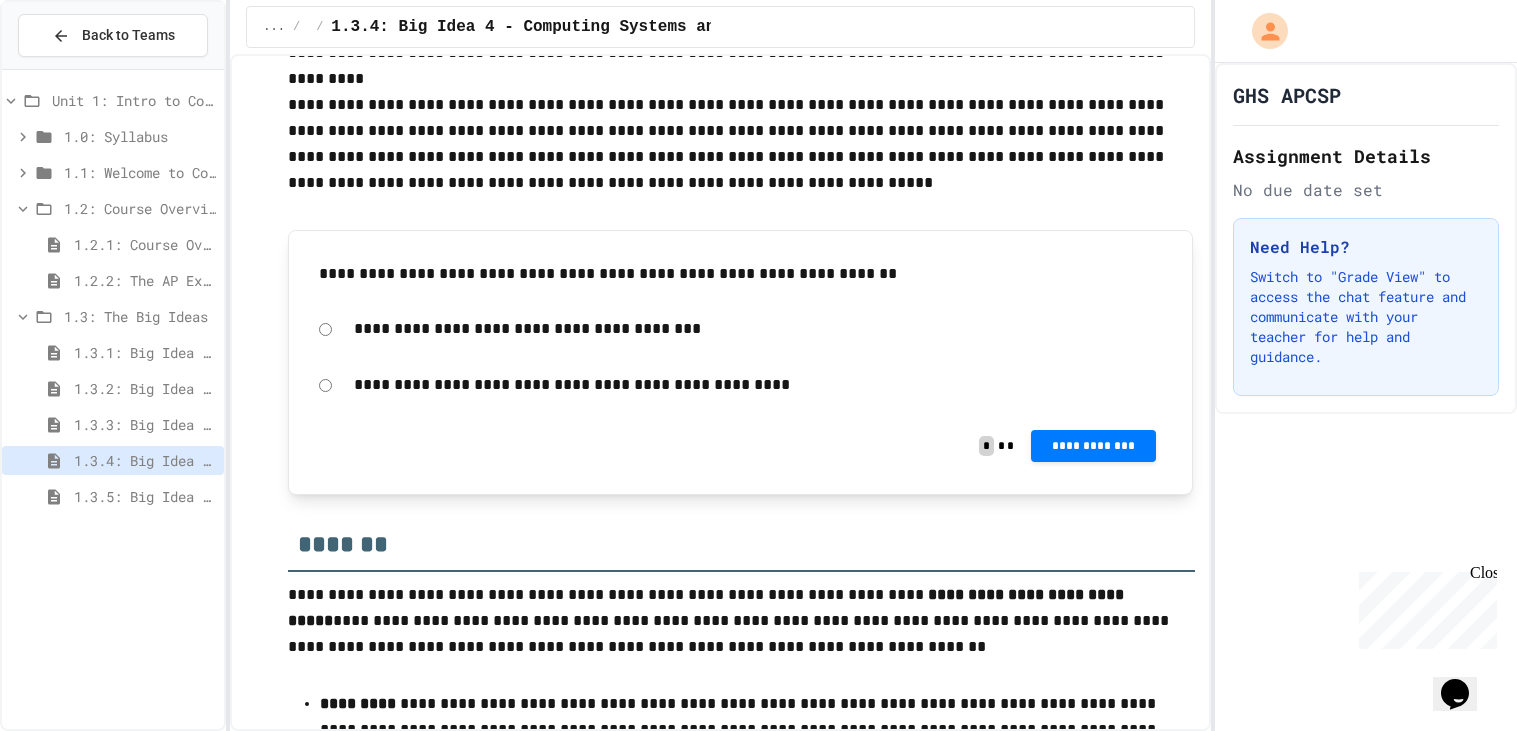 scroll, scrollTop: 443, scrollLeft: 0, axis: vertical 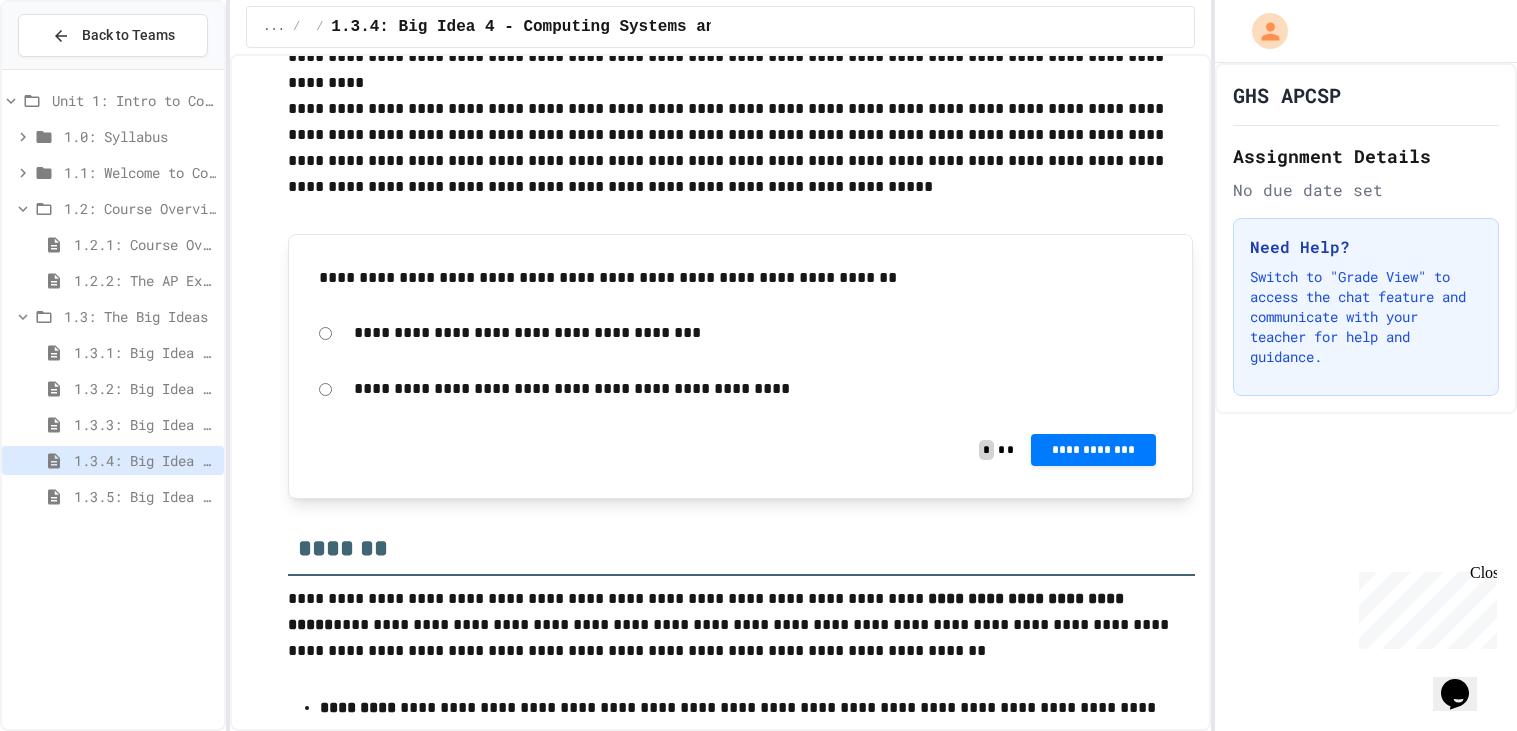 click on "**********" at bounding box center [740, 389] 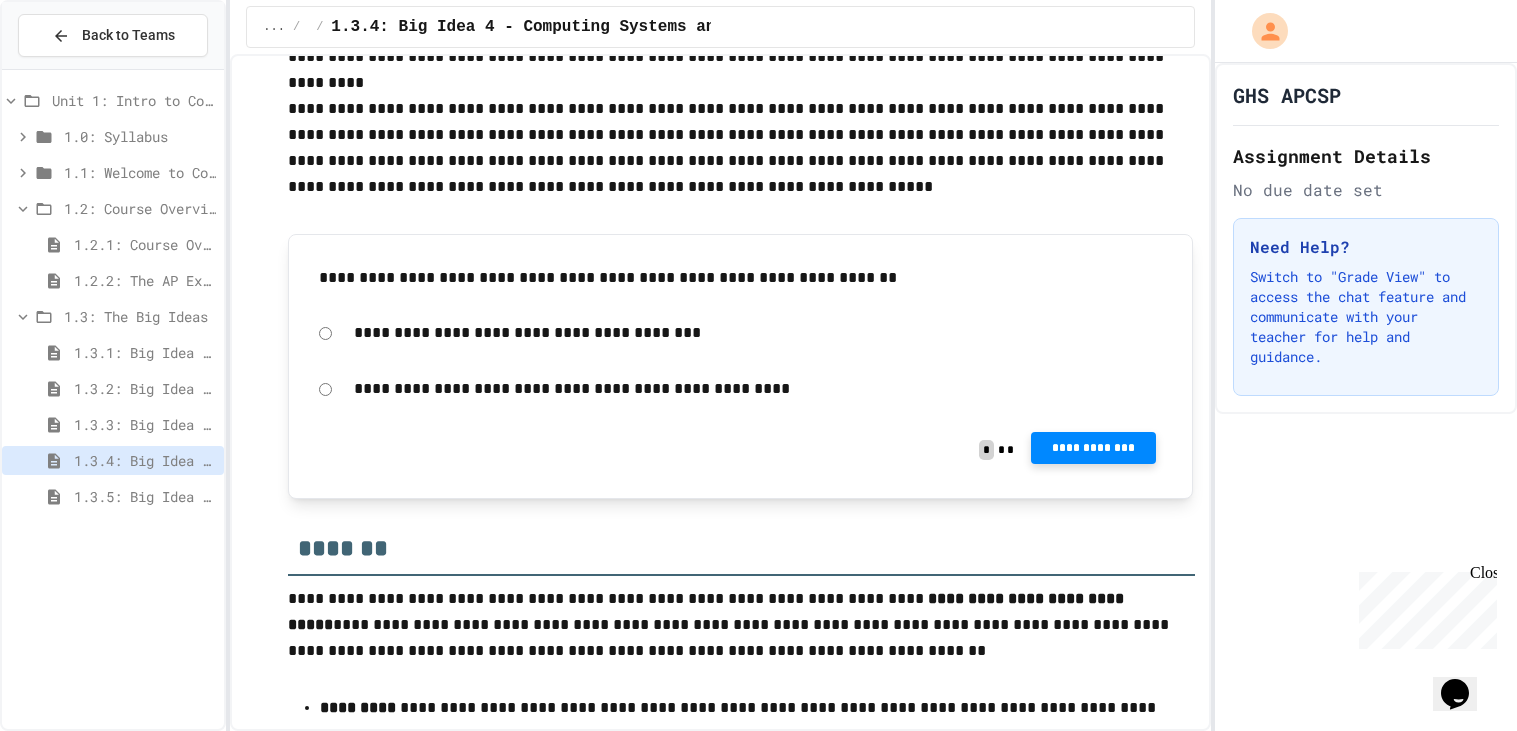 click on "**********" at bounding box center [1094, 448] 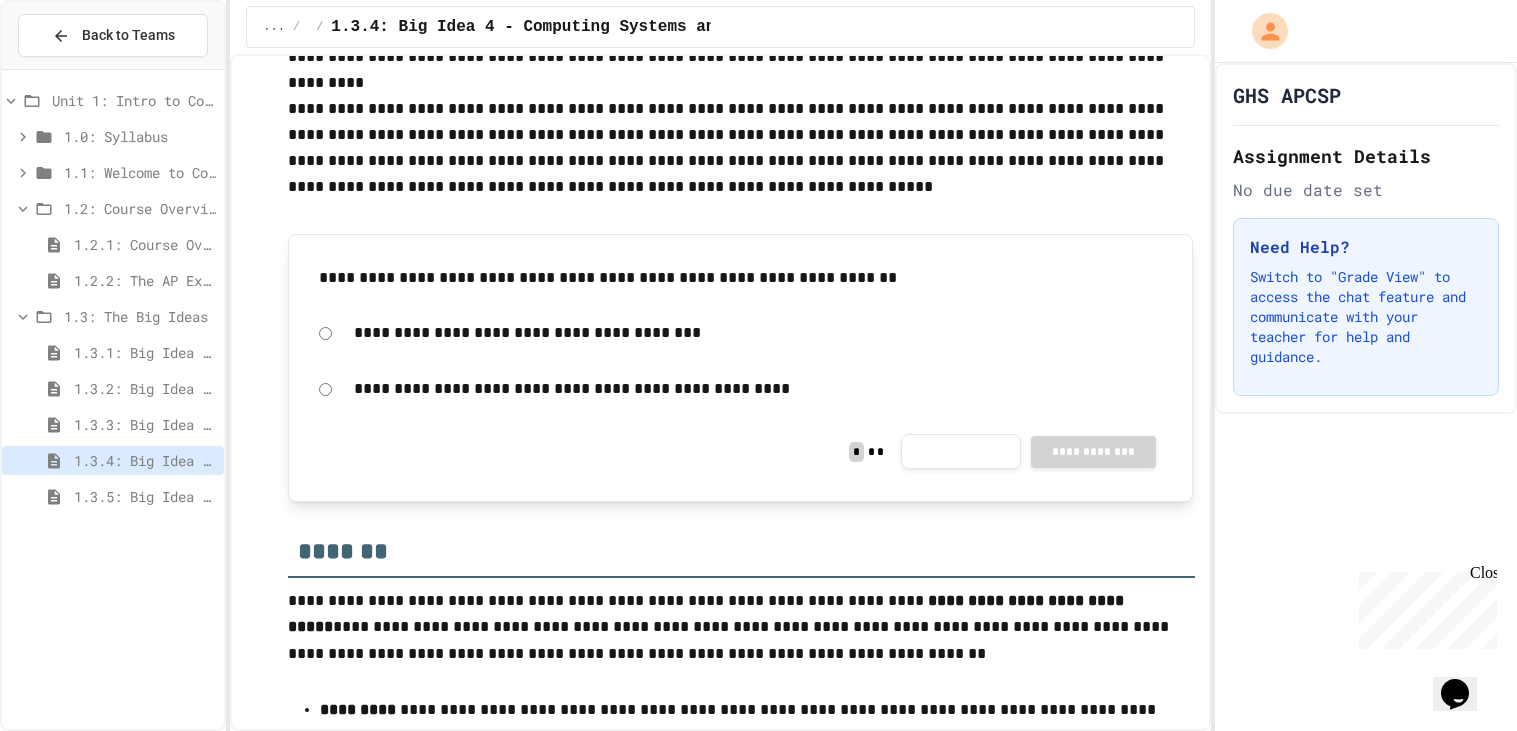 click on "Score 0 / 0 NaN %" at bounding box center [758, 876] 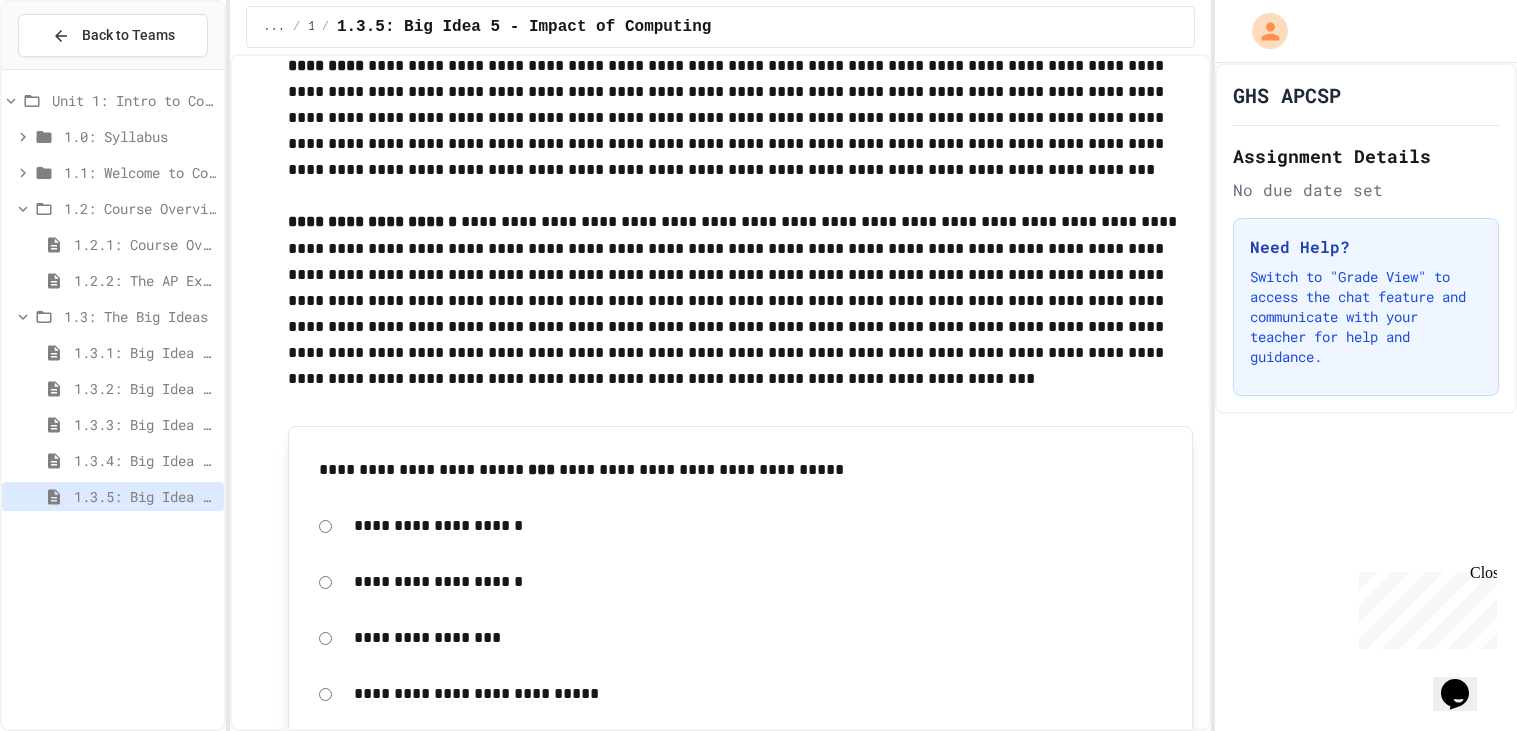 scroll, scrollTop: 328, scrollLeft: 0, axis: vertical 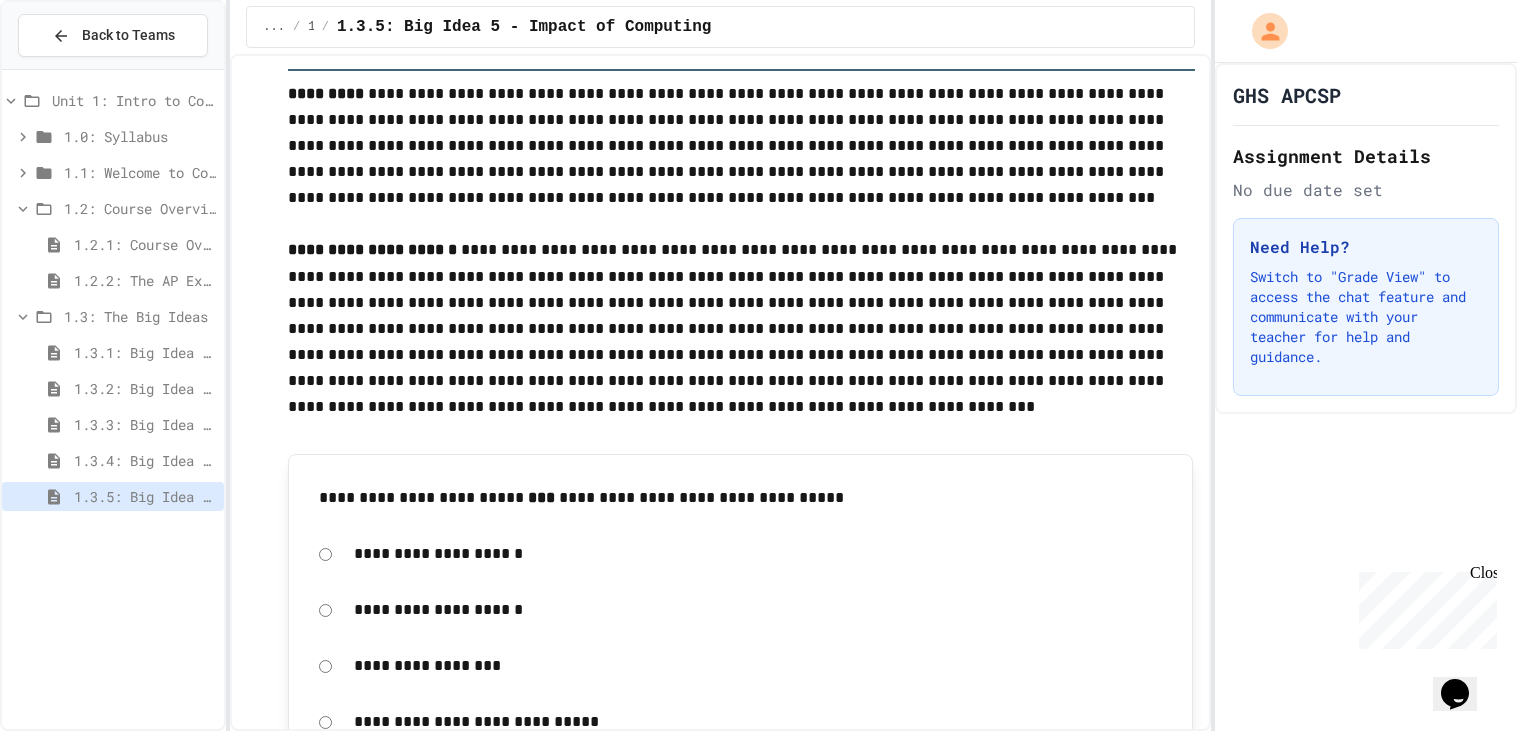 click on "1.3.1: Big Idea 1 - Creative Development" at bounding box center (145, 352) 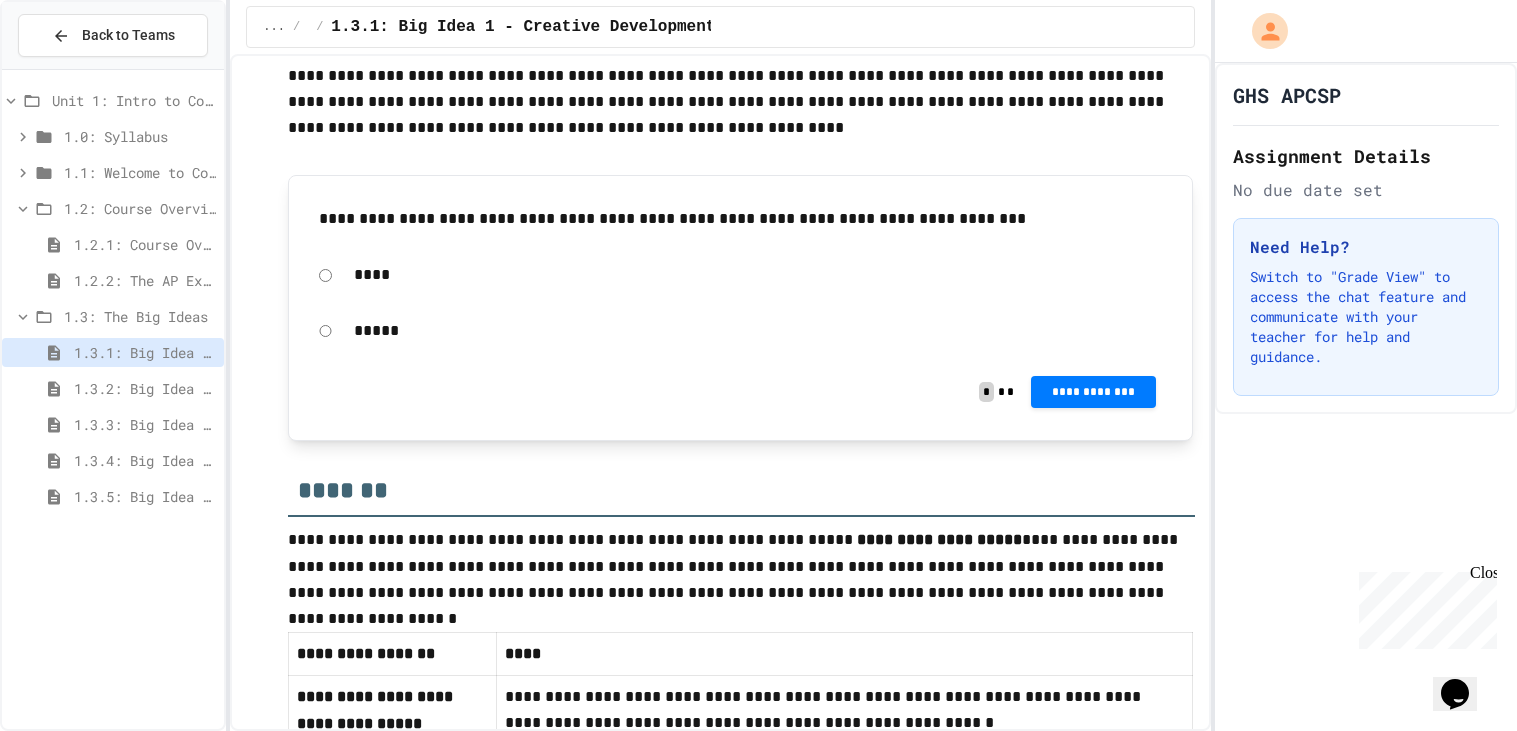 scroll, scrollTop: 529, scrollLeft: 0, axis: vertical 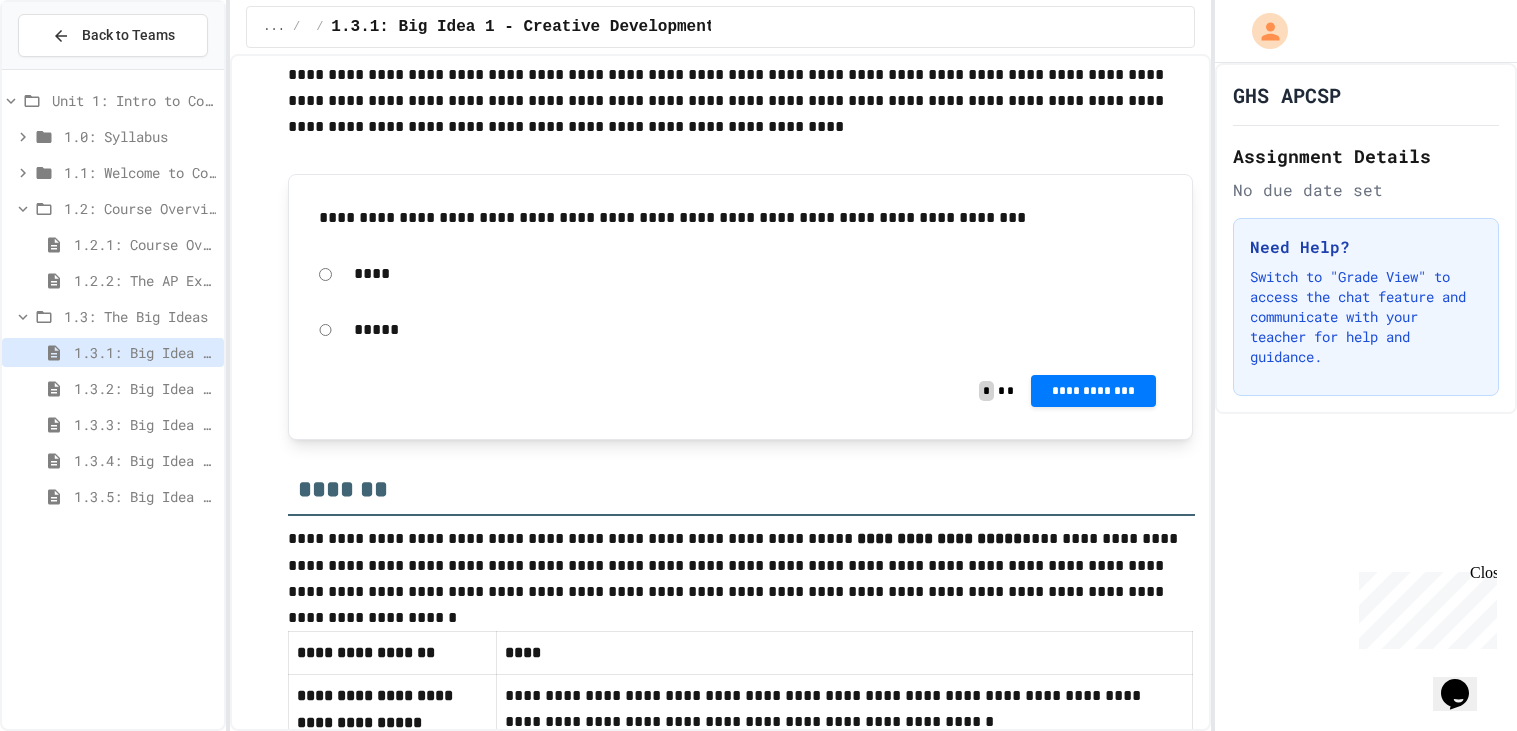 click on "**********" at bounding box center (740, 391) 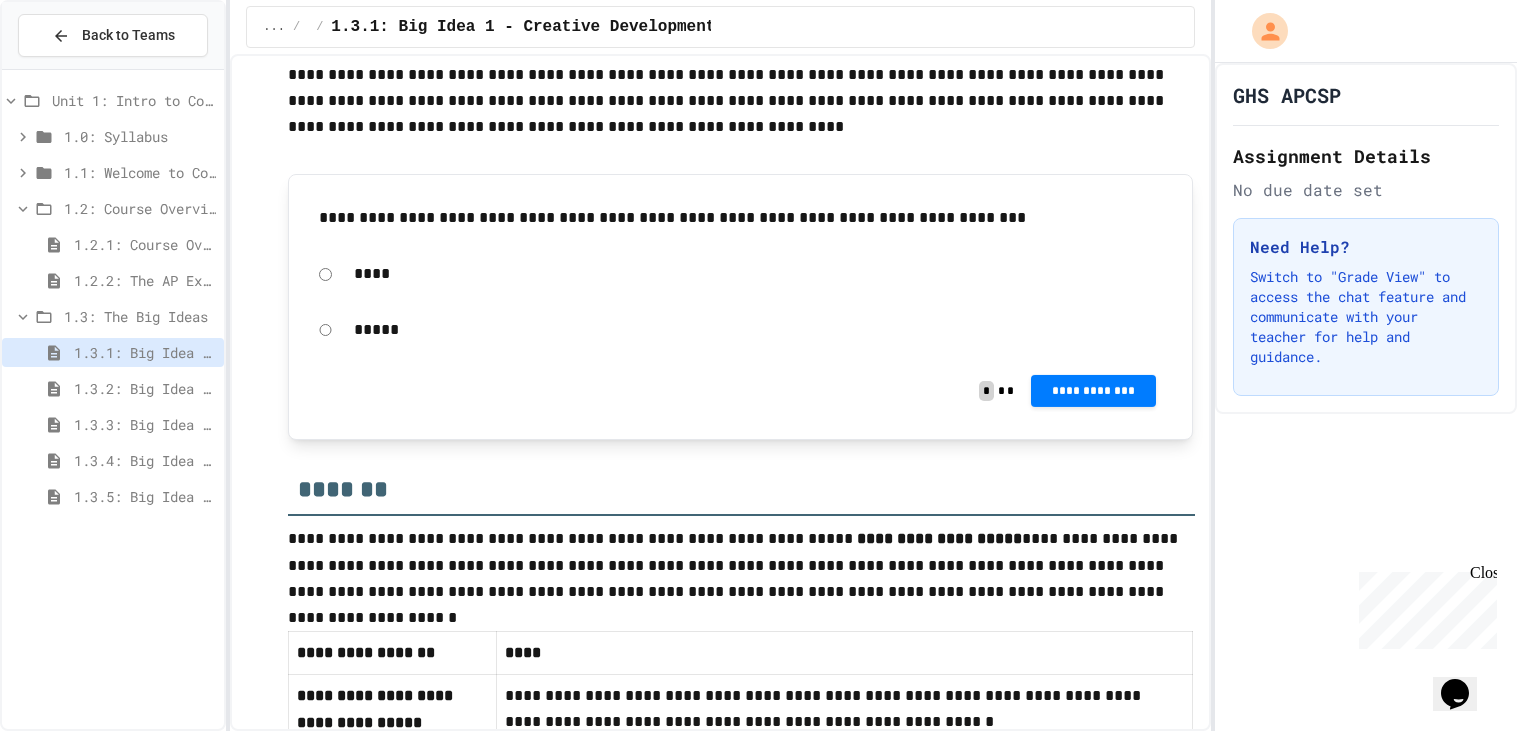click on "**********" at bounding box center [1094, 391] 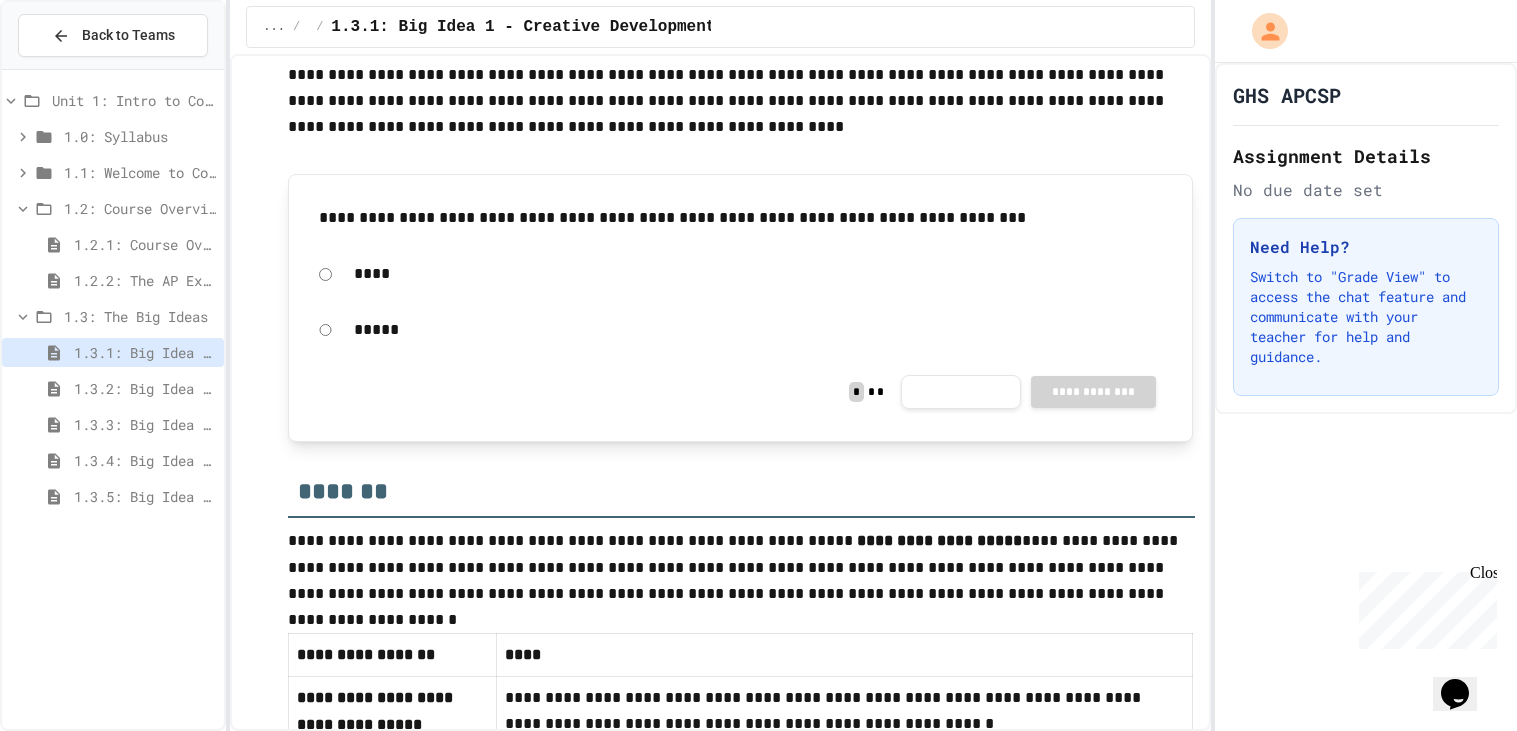 click 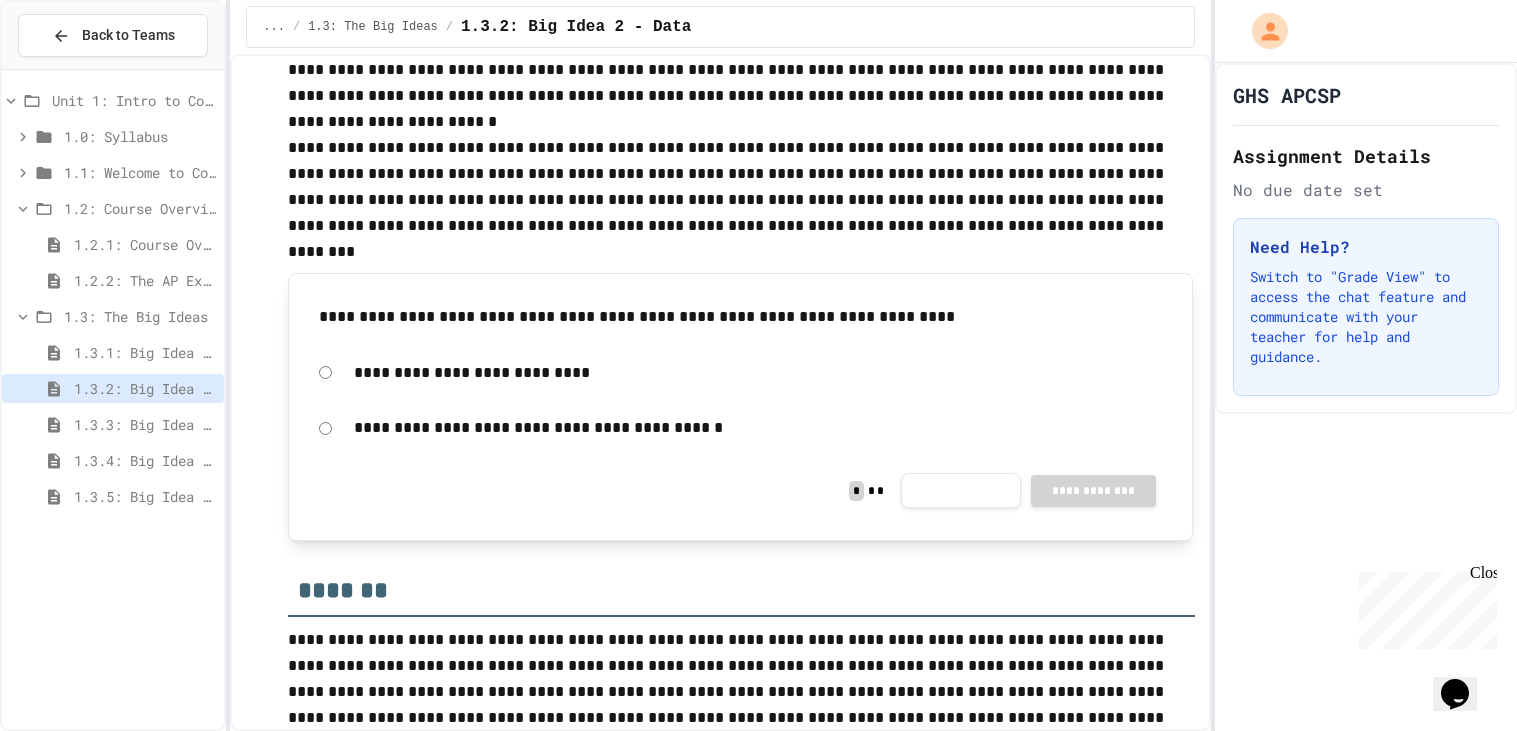 scroll, scrollTop: 293, scrollLeft: 0, axis: vertical 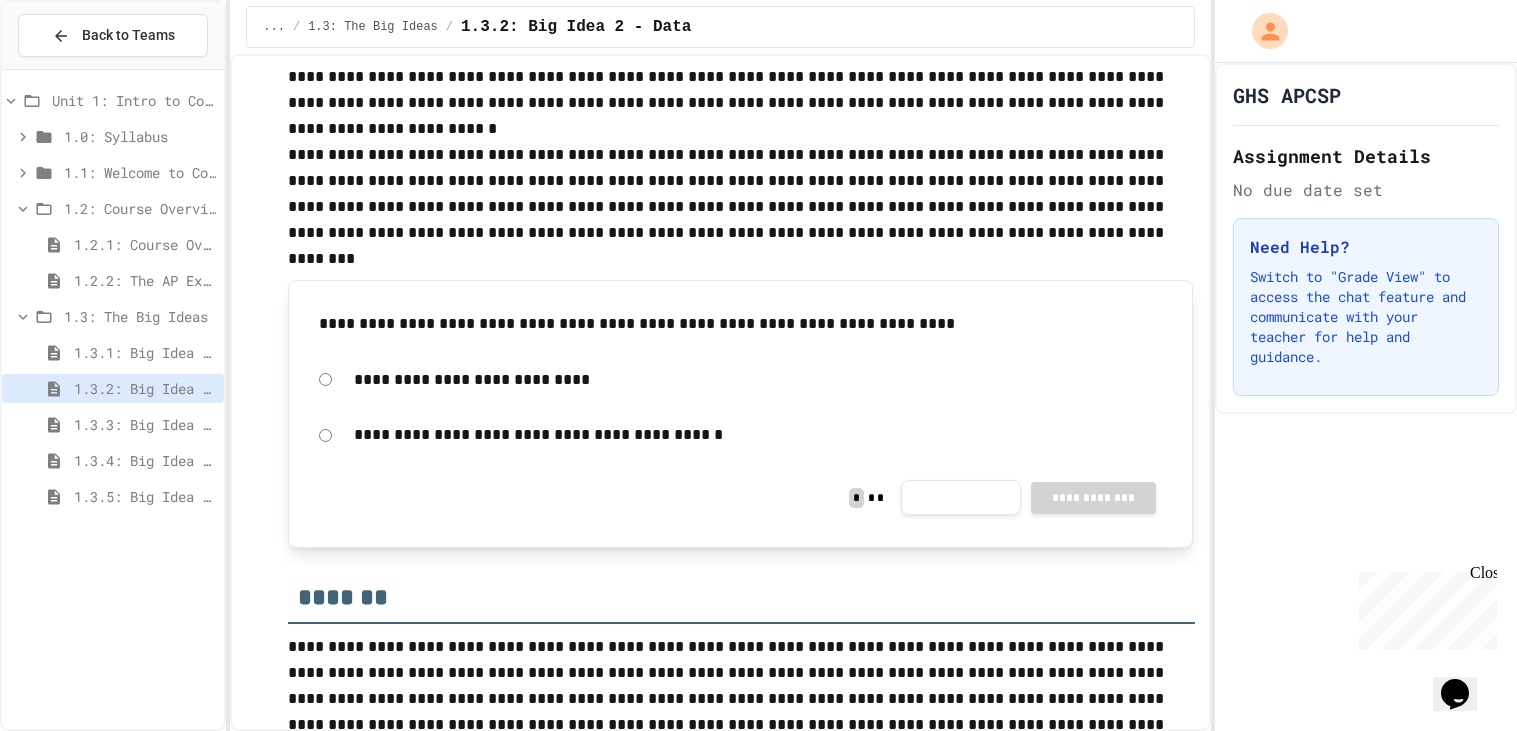 click on "1.3.3: Big Idea 3 - Algorithms and Programming" at bounding box center [145, 424] 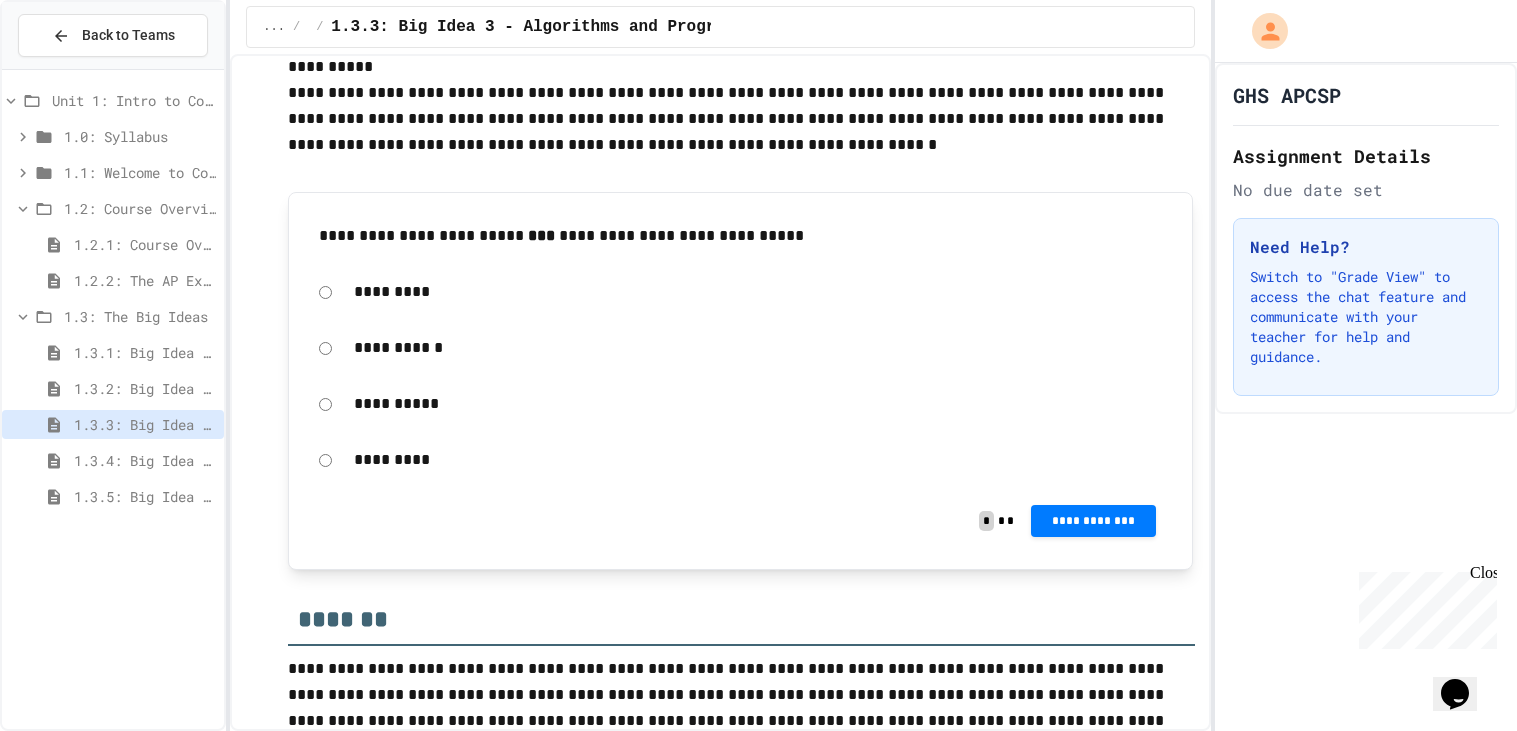 scroll, scrollTop: 539, scrollLeft: 0, axis: vertical 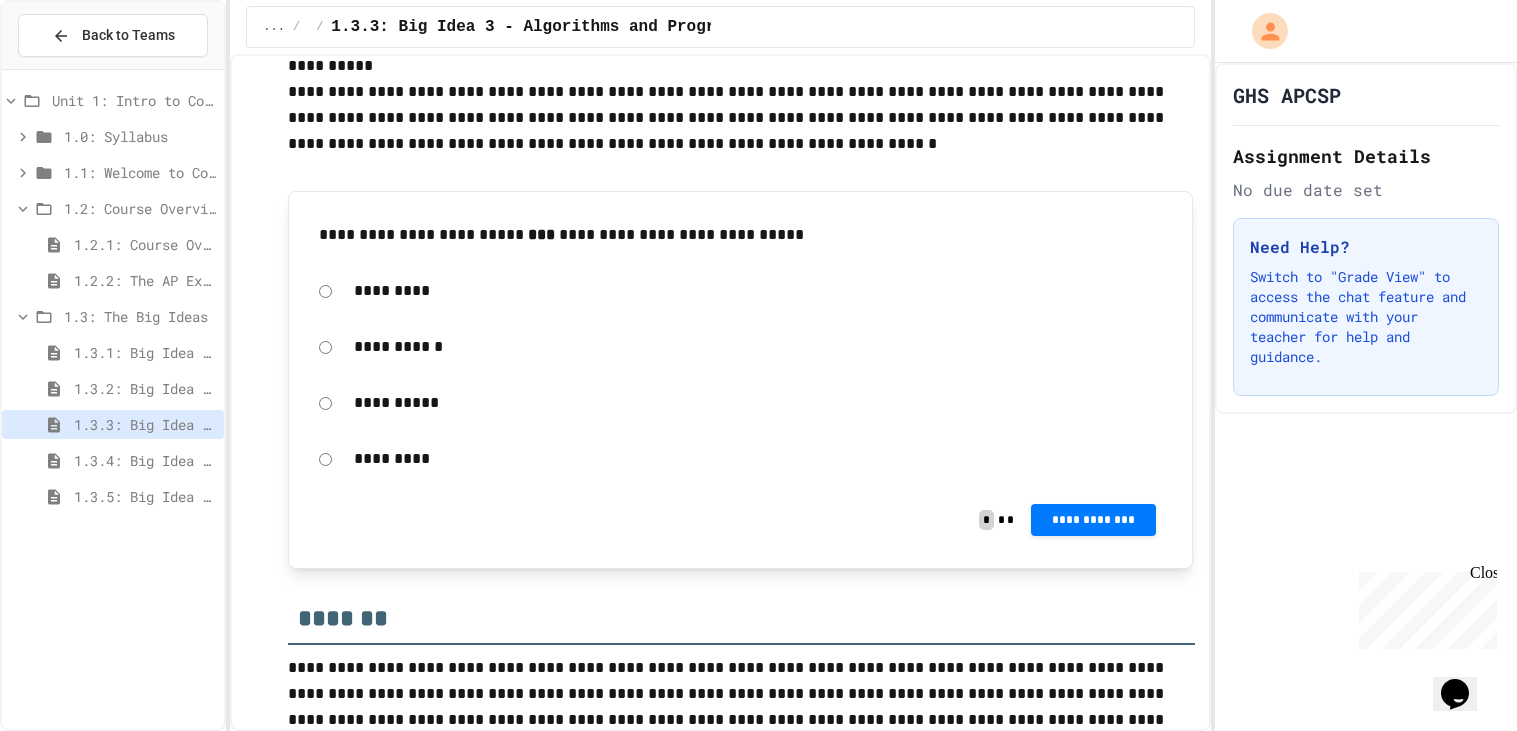 click on "**********" at bounding box center (740, 347) 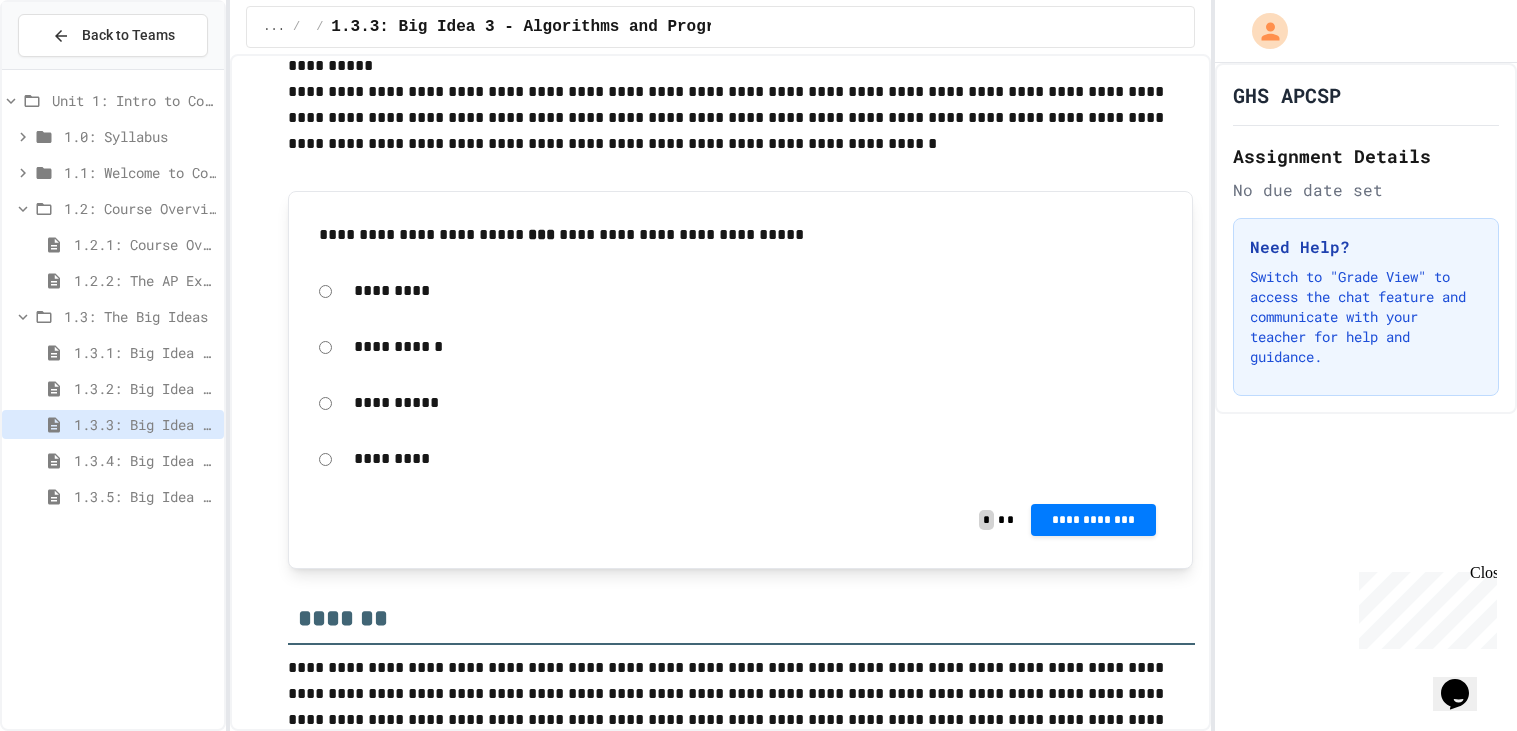 click on "**********" at bounding box center [1094, 520] 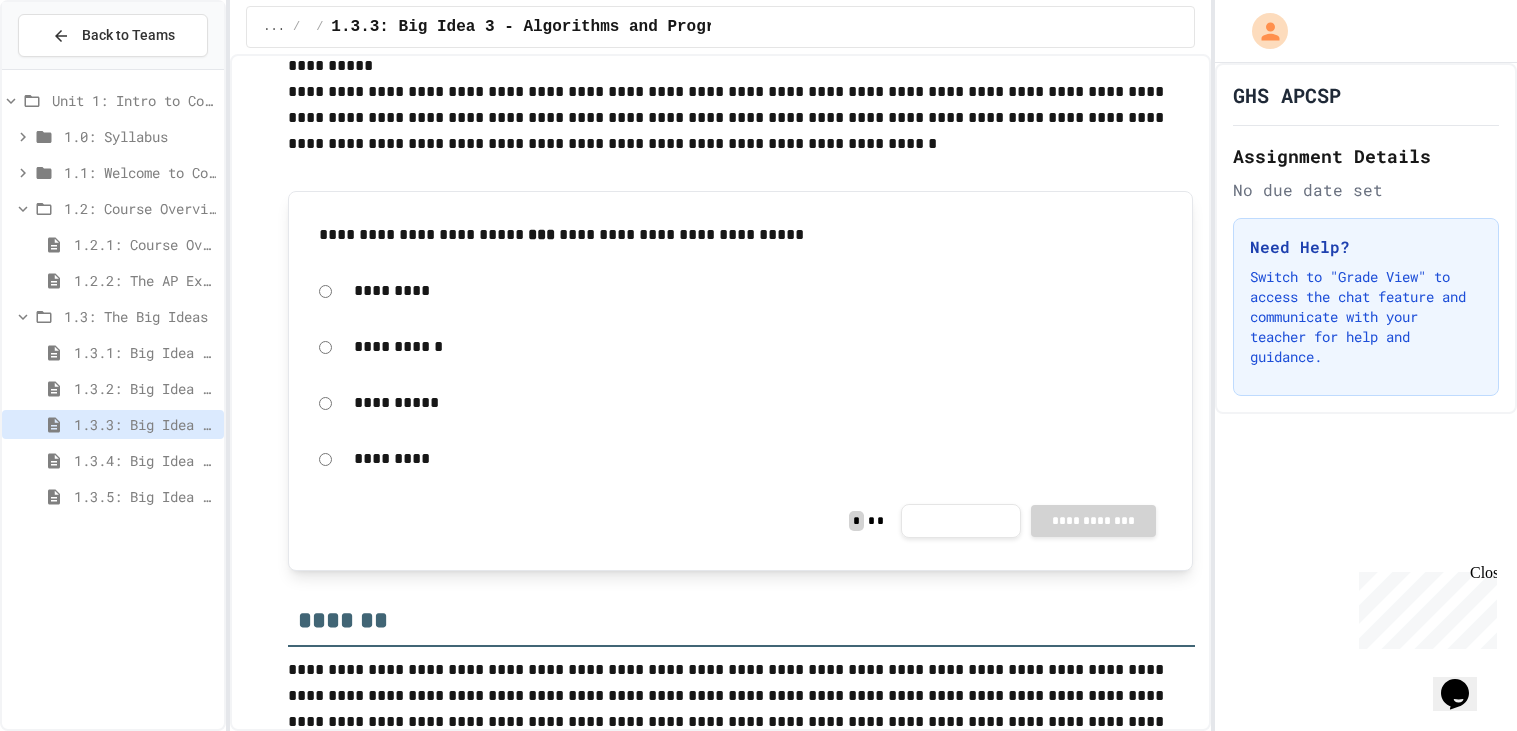 click 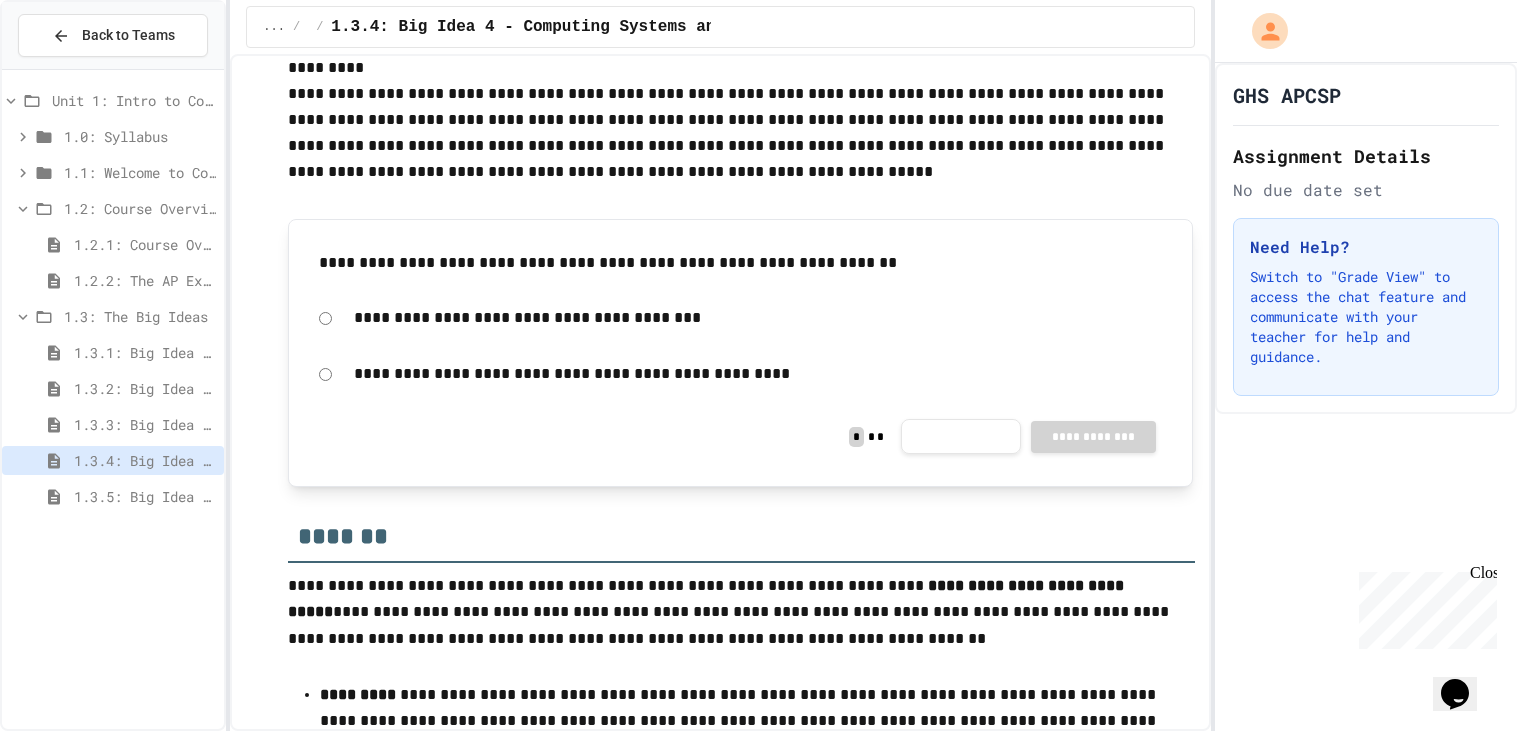 scroll, scrollTop: 461, scrollLeft: 0, axis: vertical 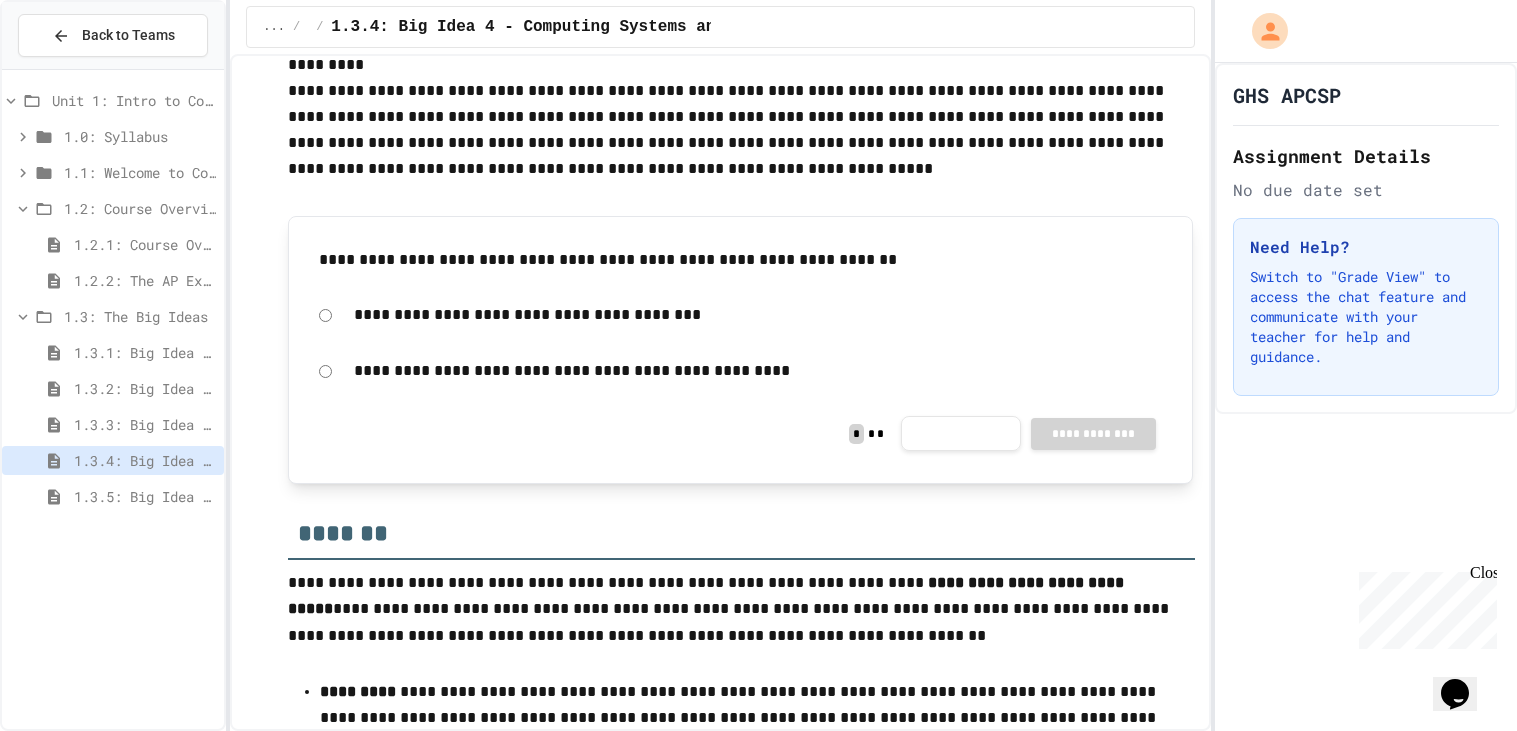 click on "1.3.5: Big Idea 5 - Impact of Computing" at bounding box center (145, 496) 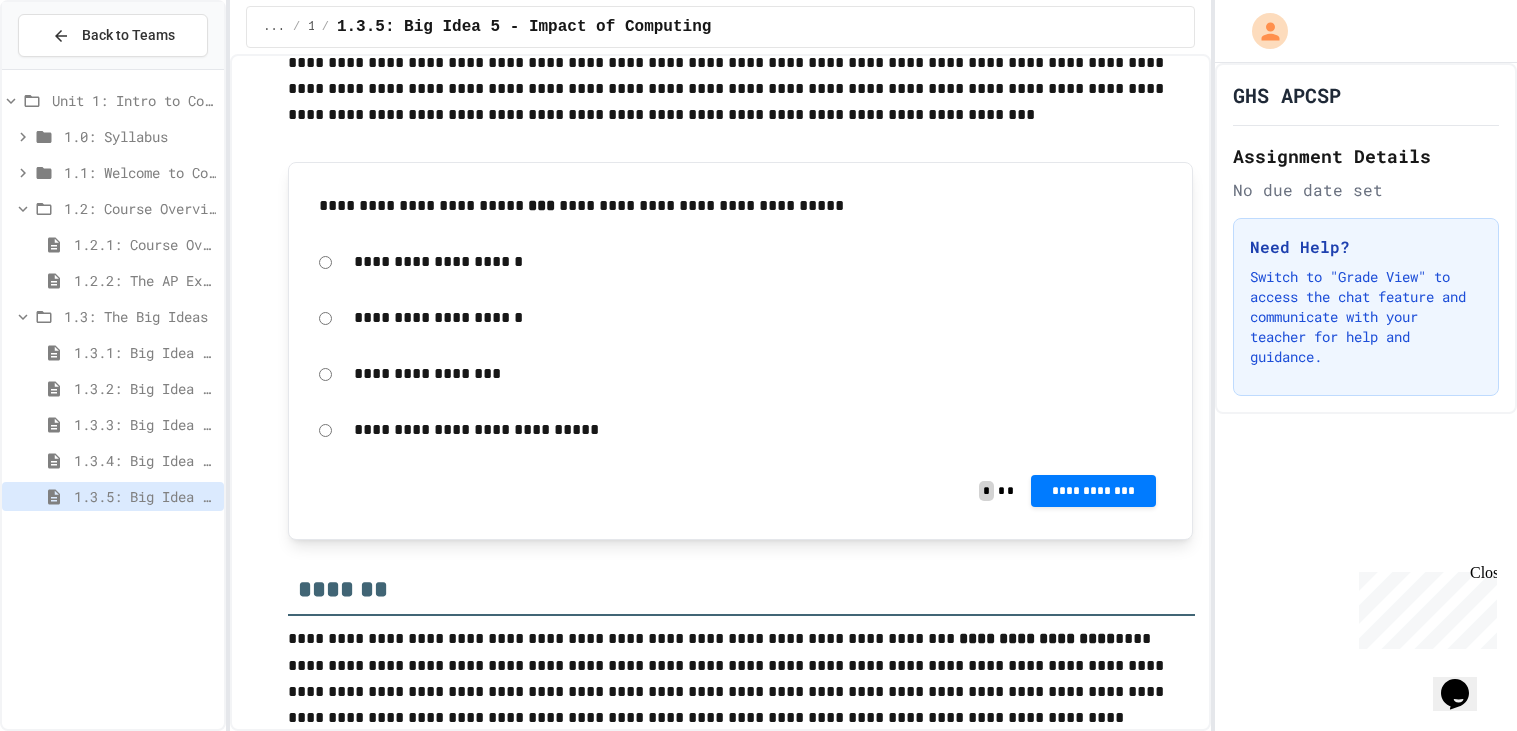 scroll, scrollTop: 617, scrollLeft: 0, axis: vertical 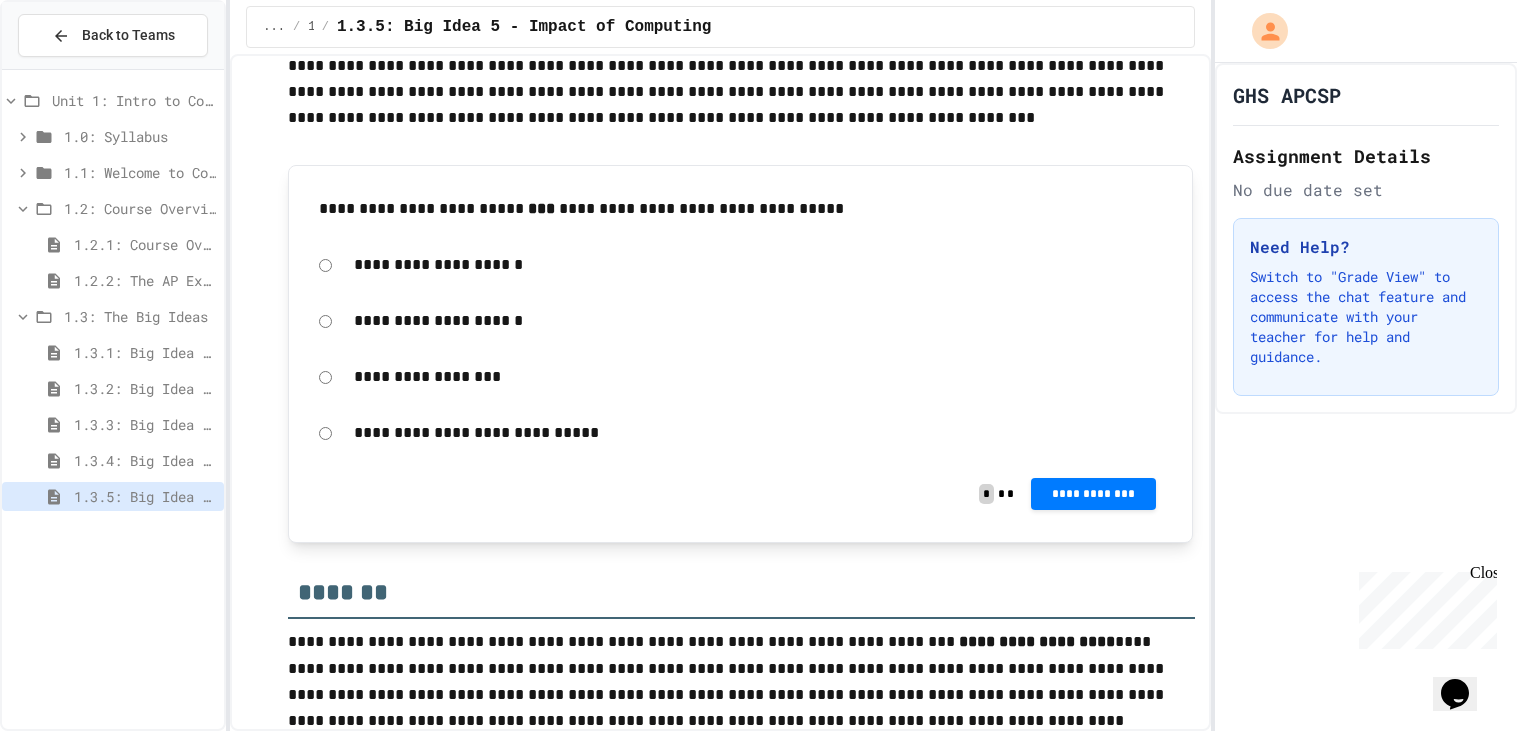 click on "**********" at bounding box center [740, 433] 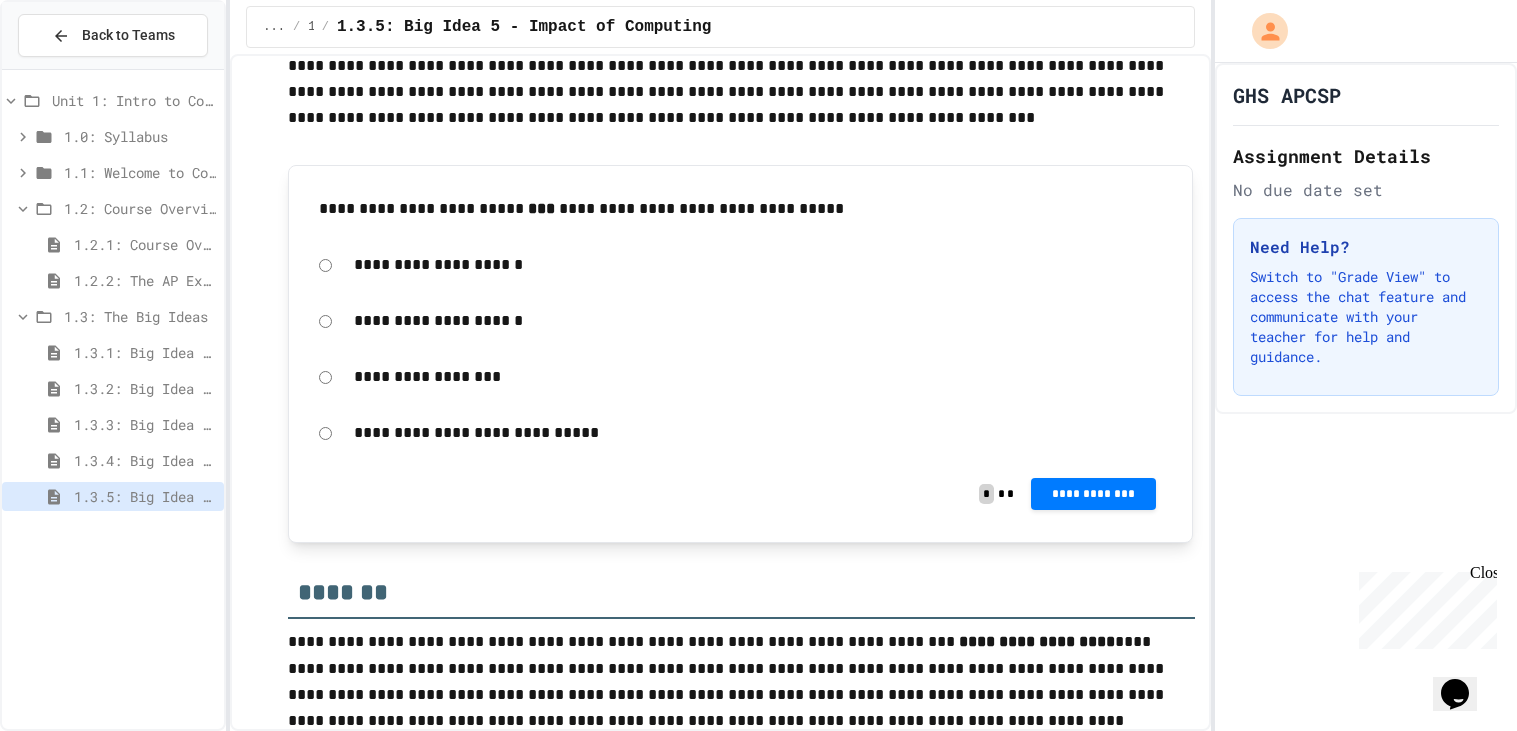 click on "**********" at bounding box center (740, 433) 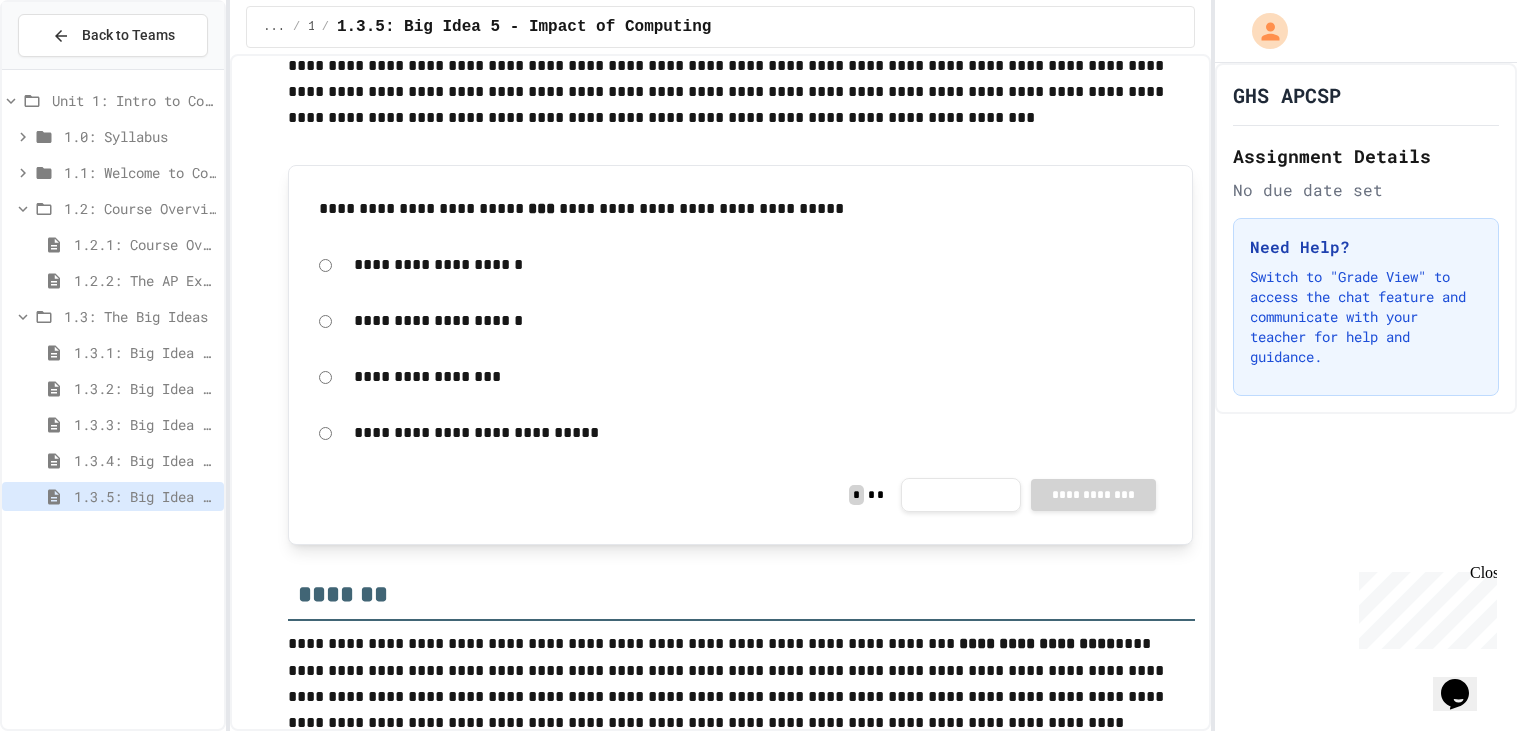 click on "Score 0 / 0 NaN %" at bounding box center [758, 876] 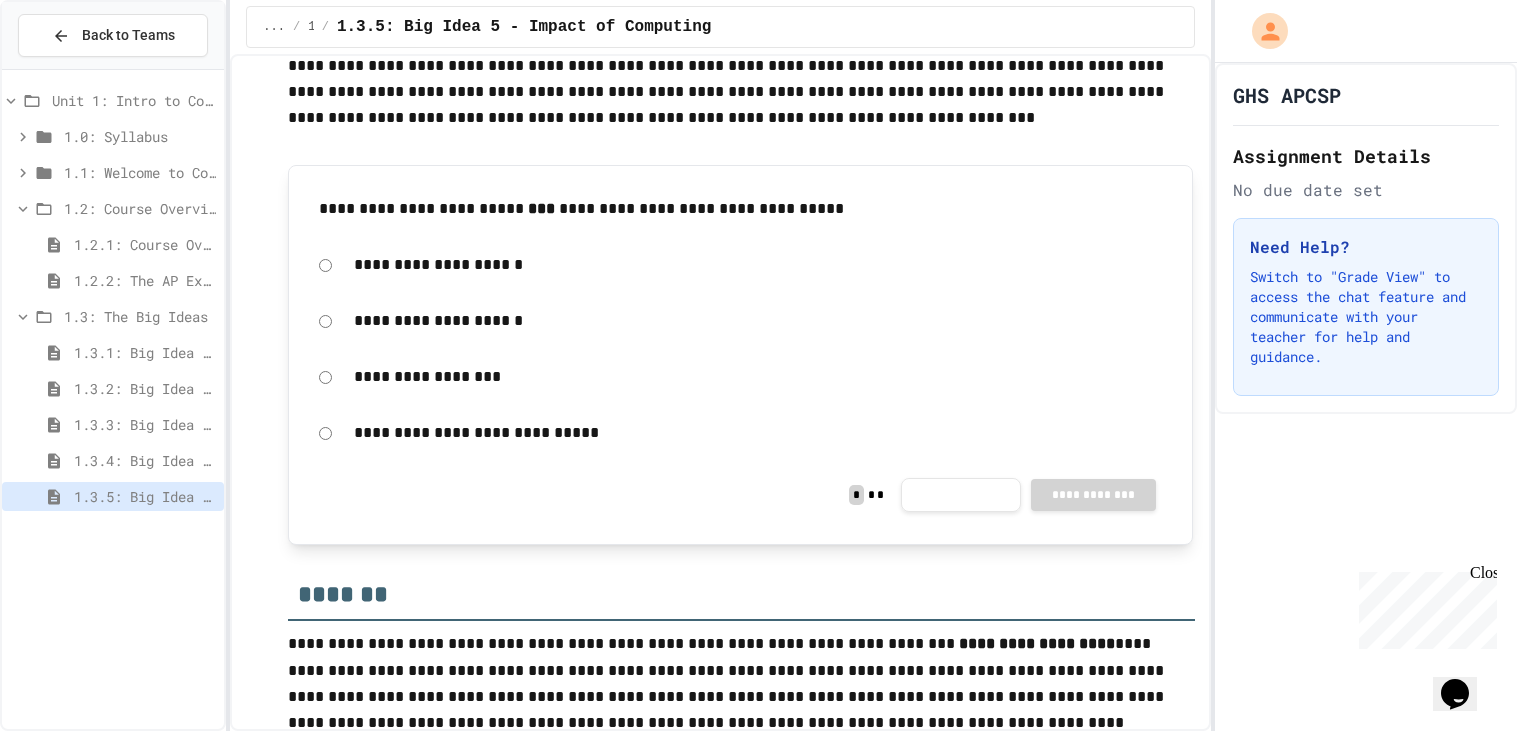 click at bounding box center (1405, 767) 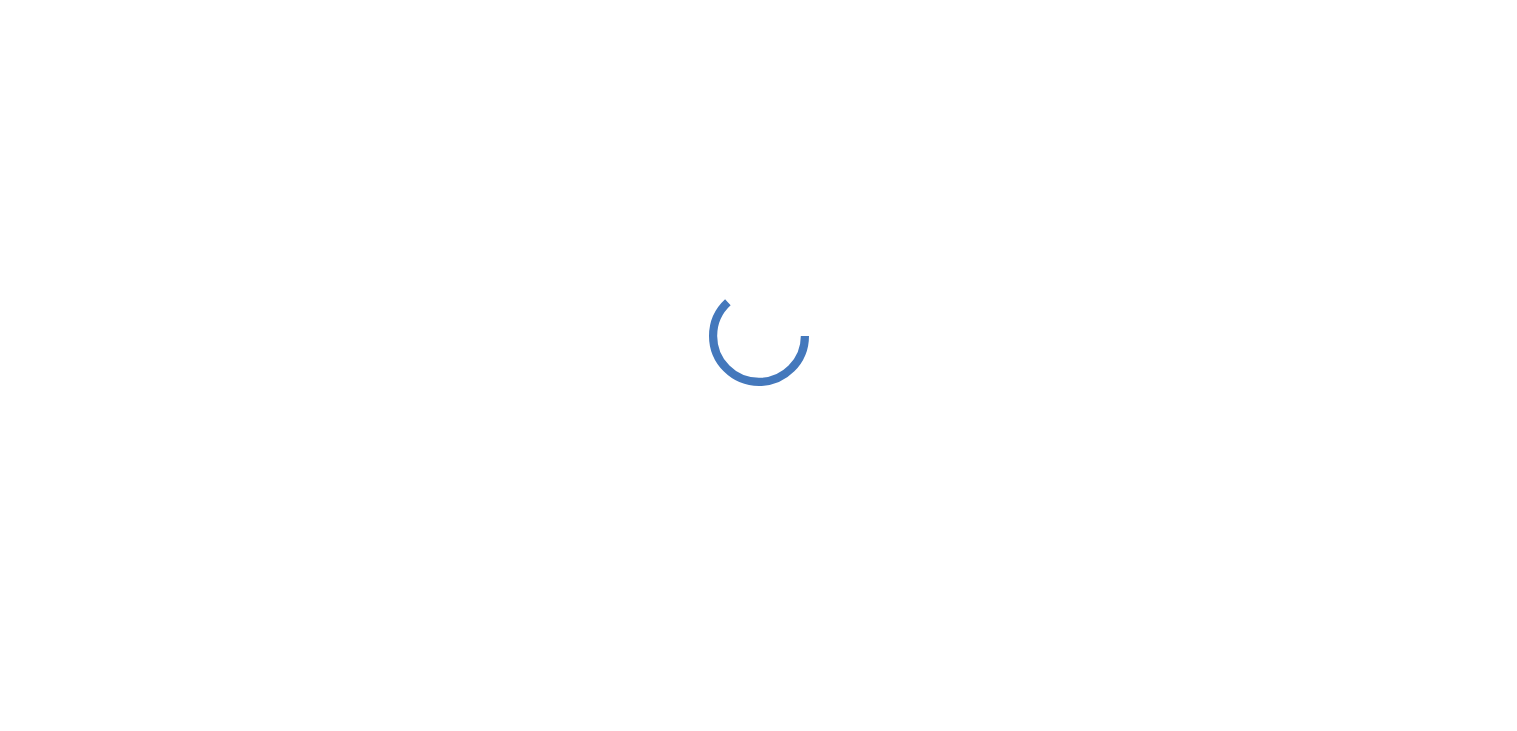 scroll, scrollTop: 0, scrollLeft: 0, axis: both 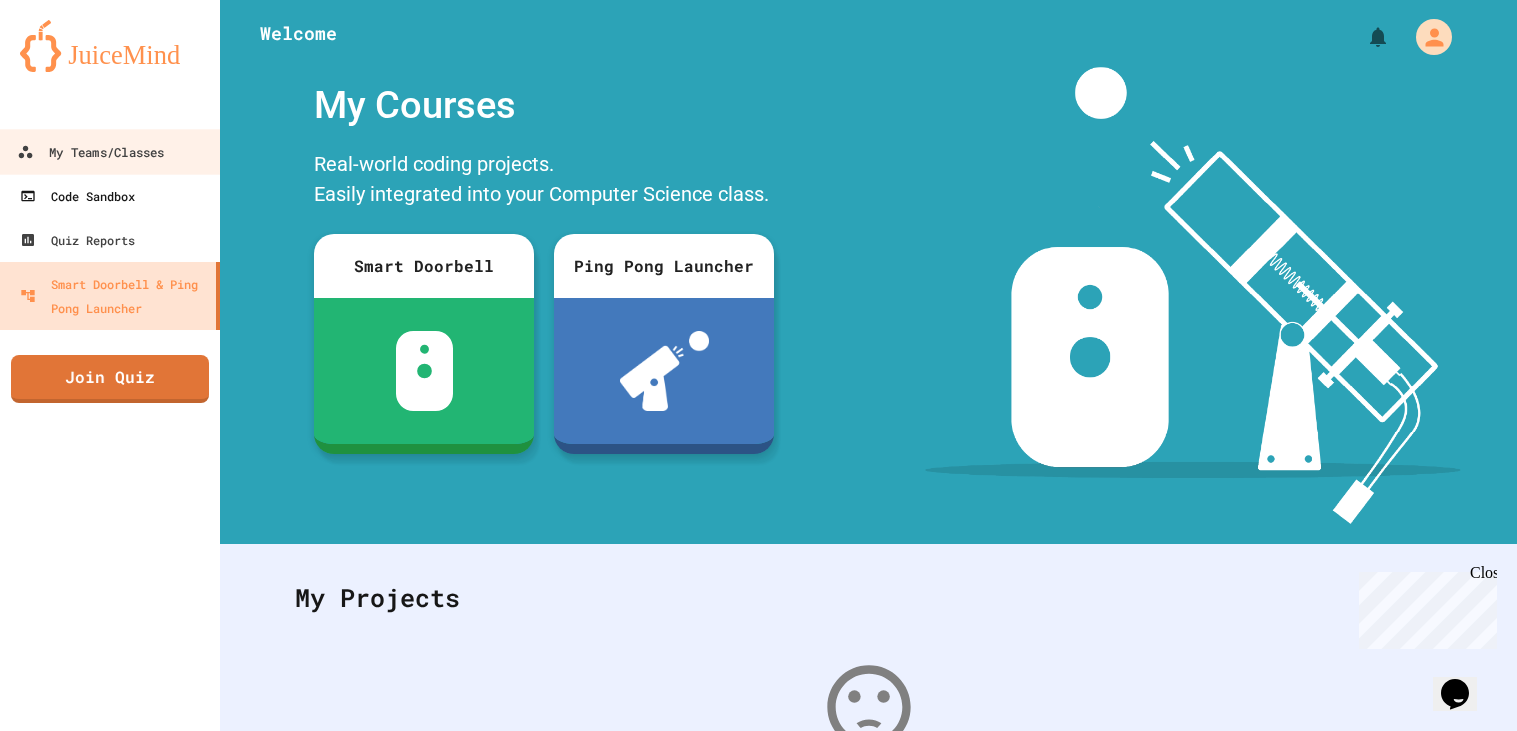 click on "Code Sandbox" at bounding box center [110, 196] 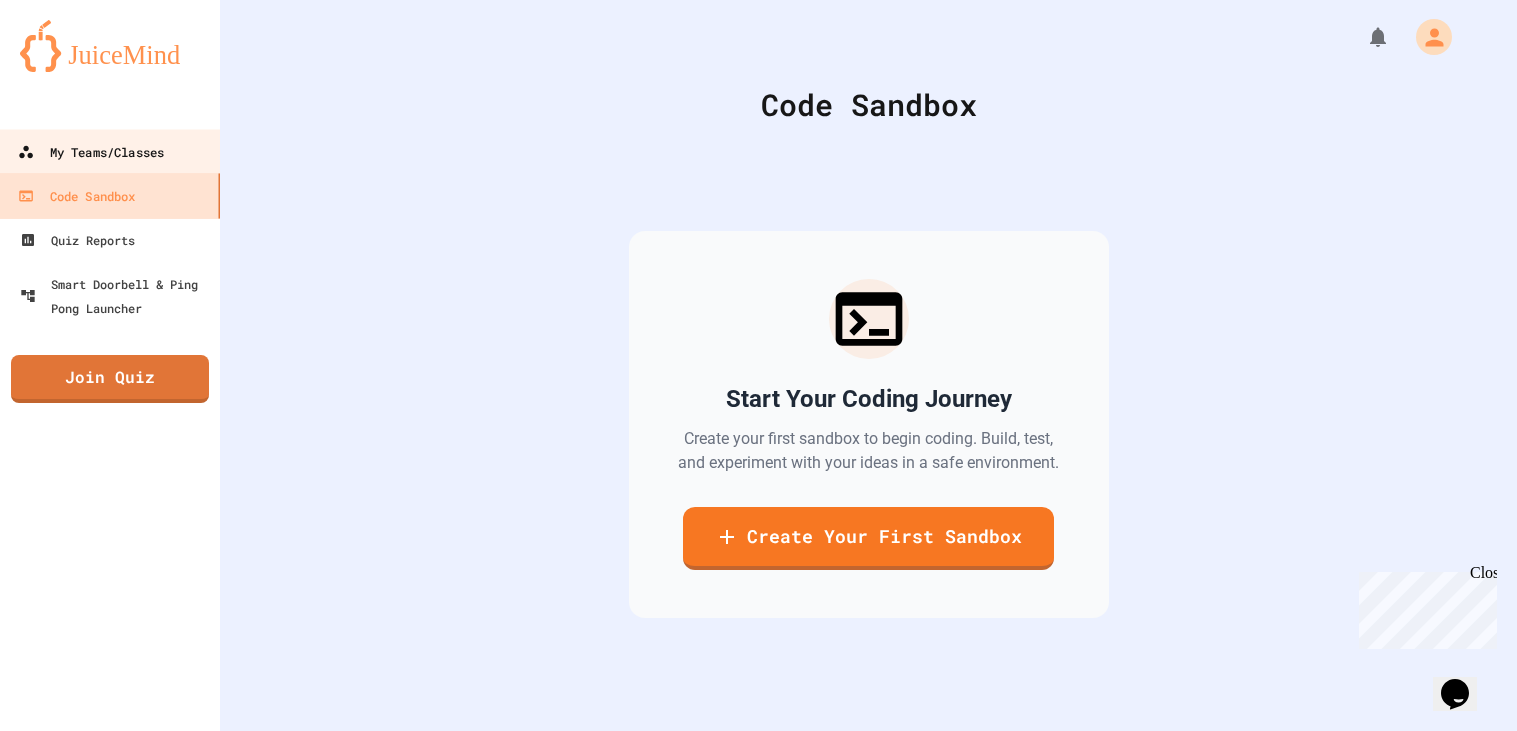 click on "My Teams/Classes" at bounding box center [109, 151] 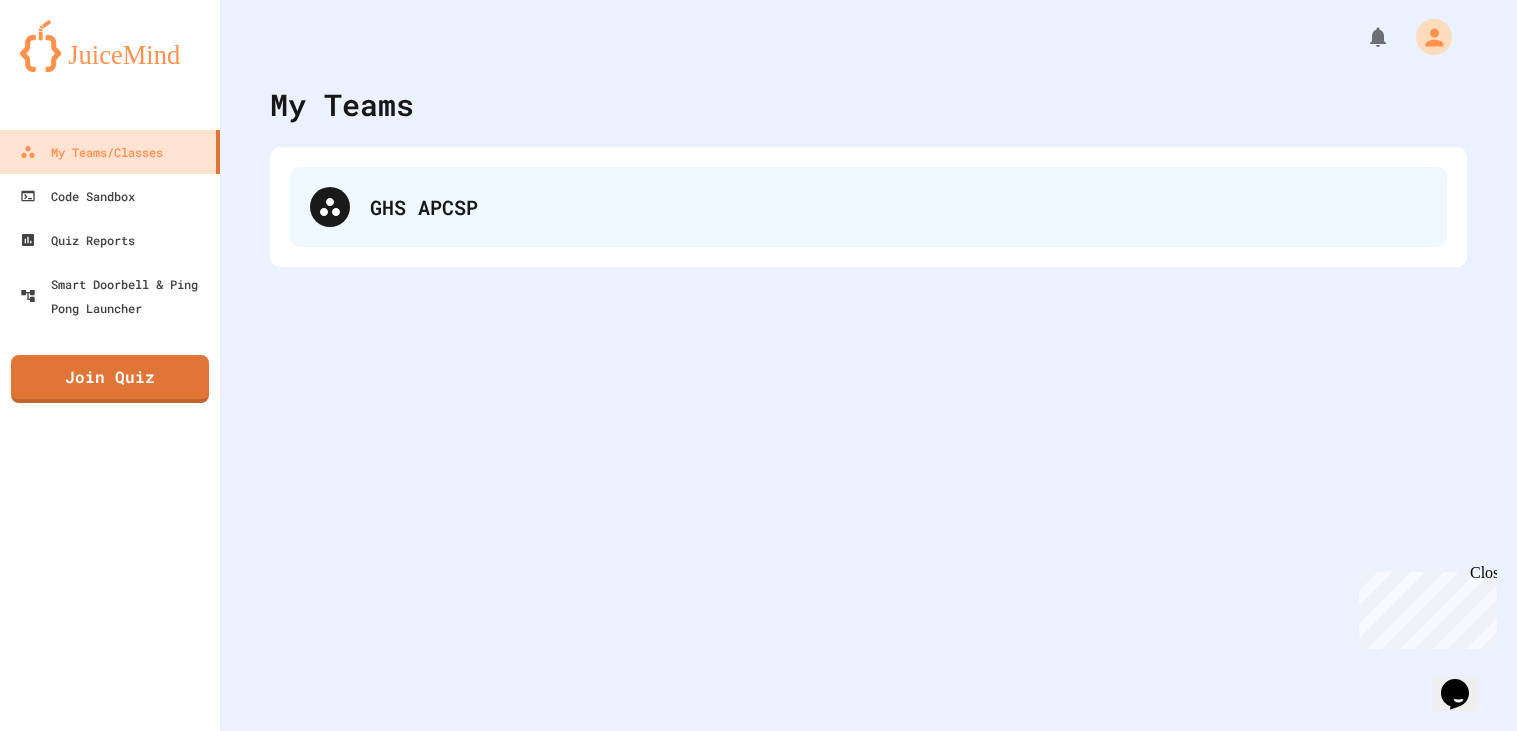 click on "GHS APCSP" at bounding box center (898, 207) 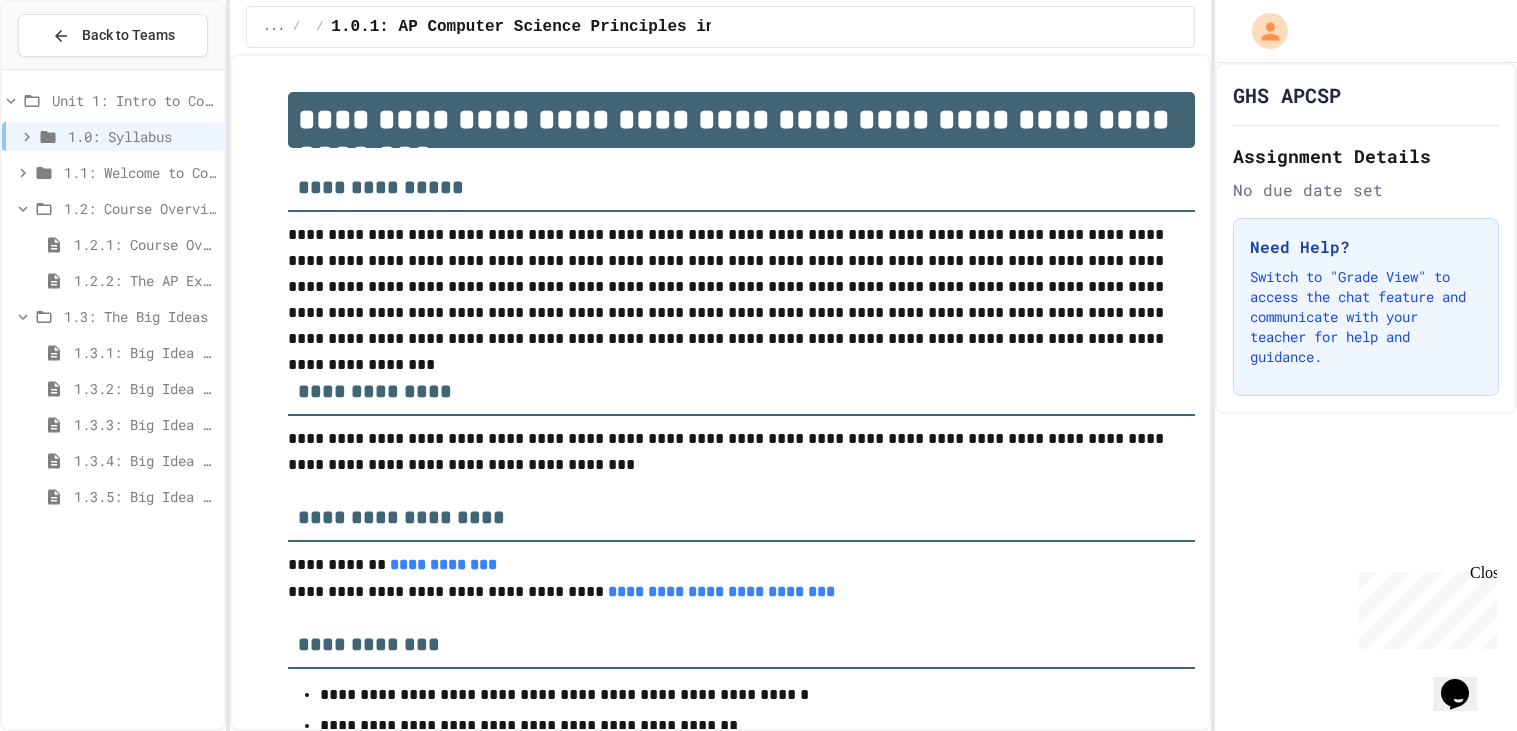 click on "1.3.1: Big Idea 1 - Creative Development" at bounding box center (145, 352) 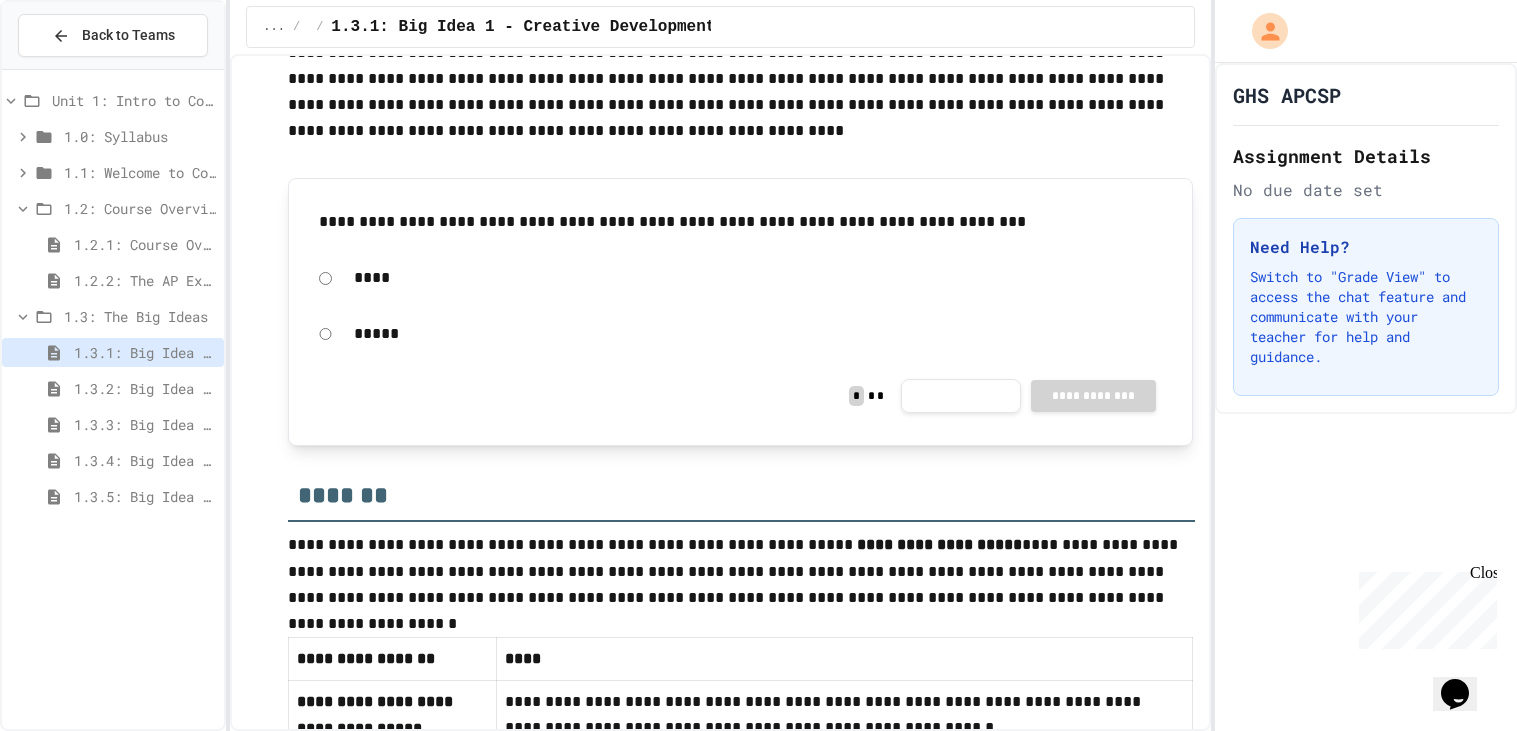 scroll, scrollTop: 525, scrollLeft: 0, axis: vertical 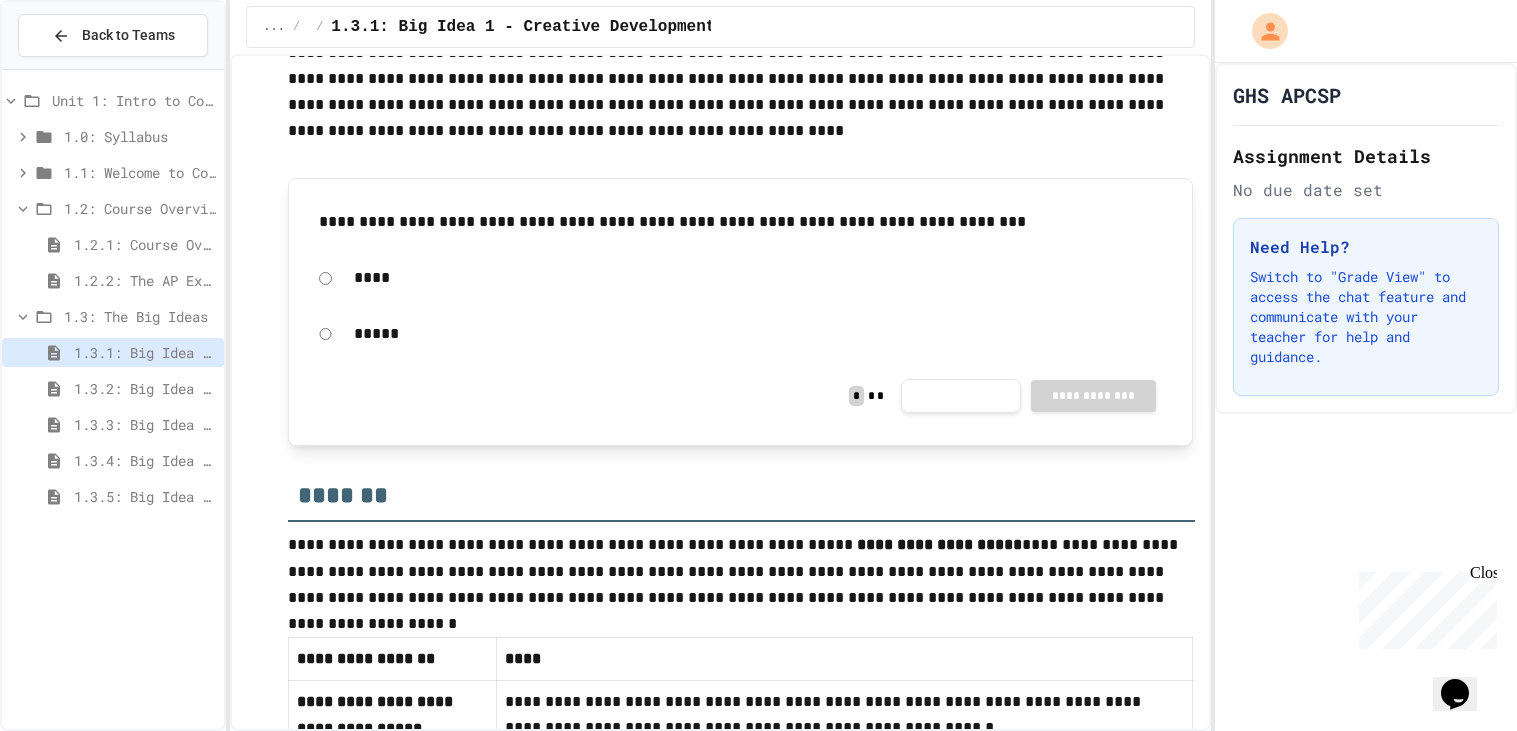 click on "1.3.2: Big Idea 2 - Data" at bounding box center [113, 388] 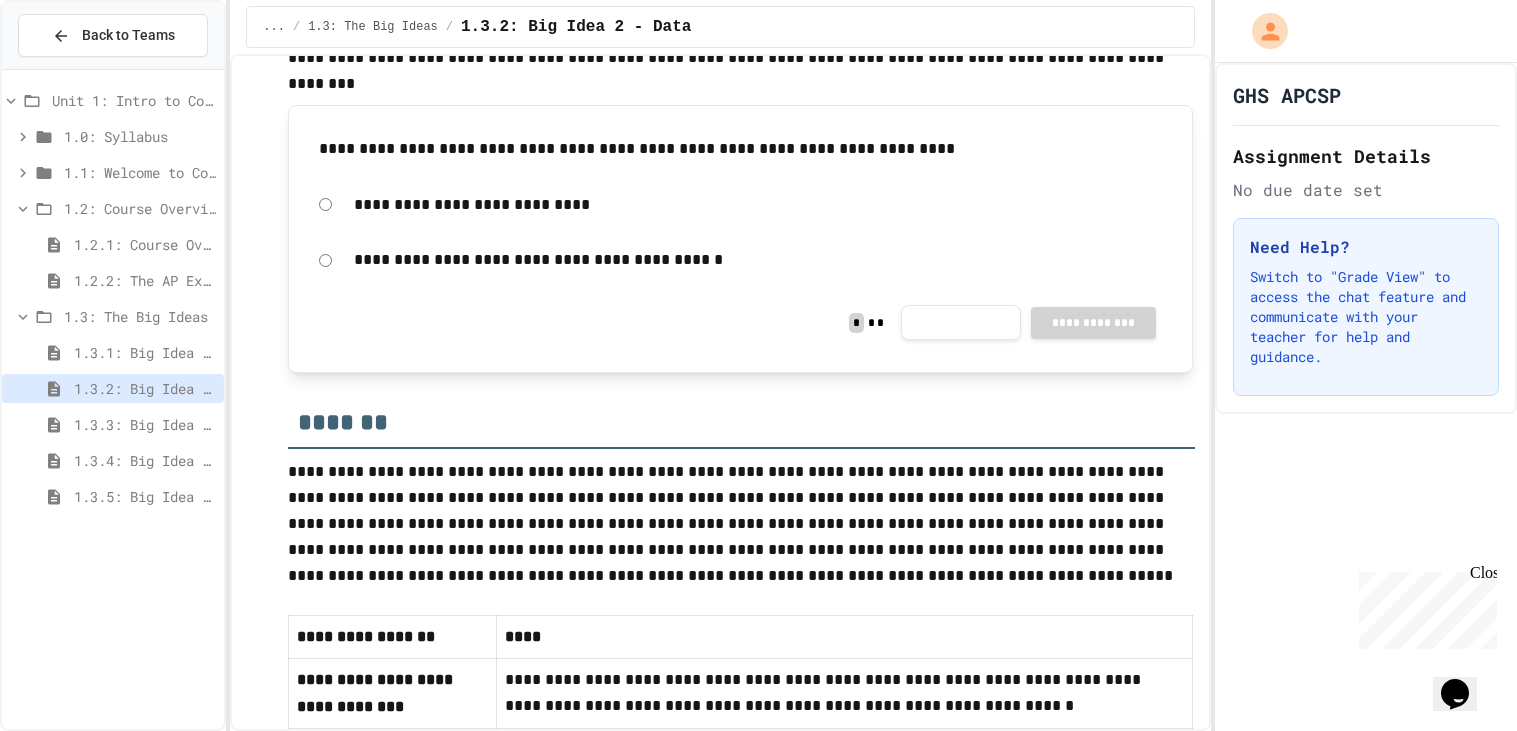 scroll, scrollTop: 485, scrollLeft: 0, axis: vertical 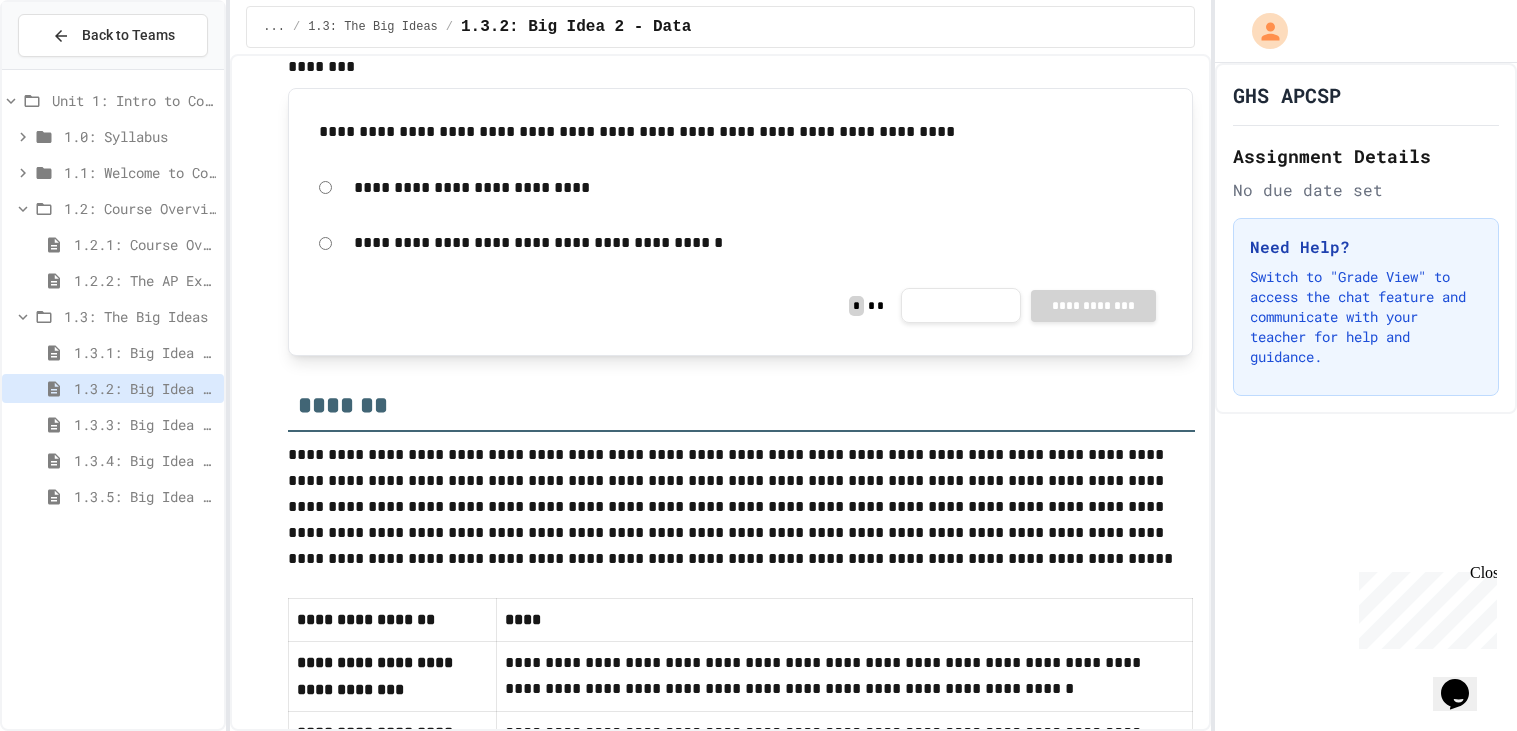 click on "1.3.3: Big Idea 3 - Algorithms and Programming" at bounding box center (145, 424) 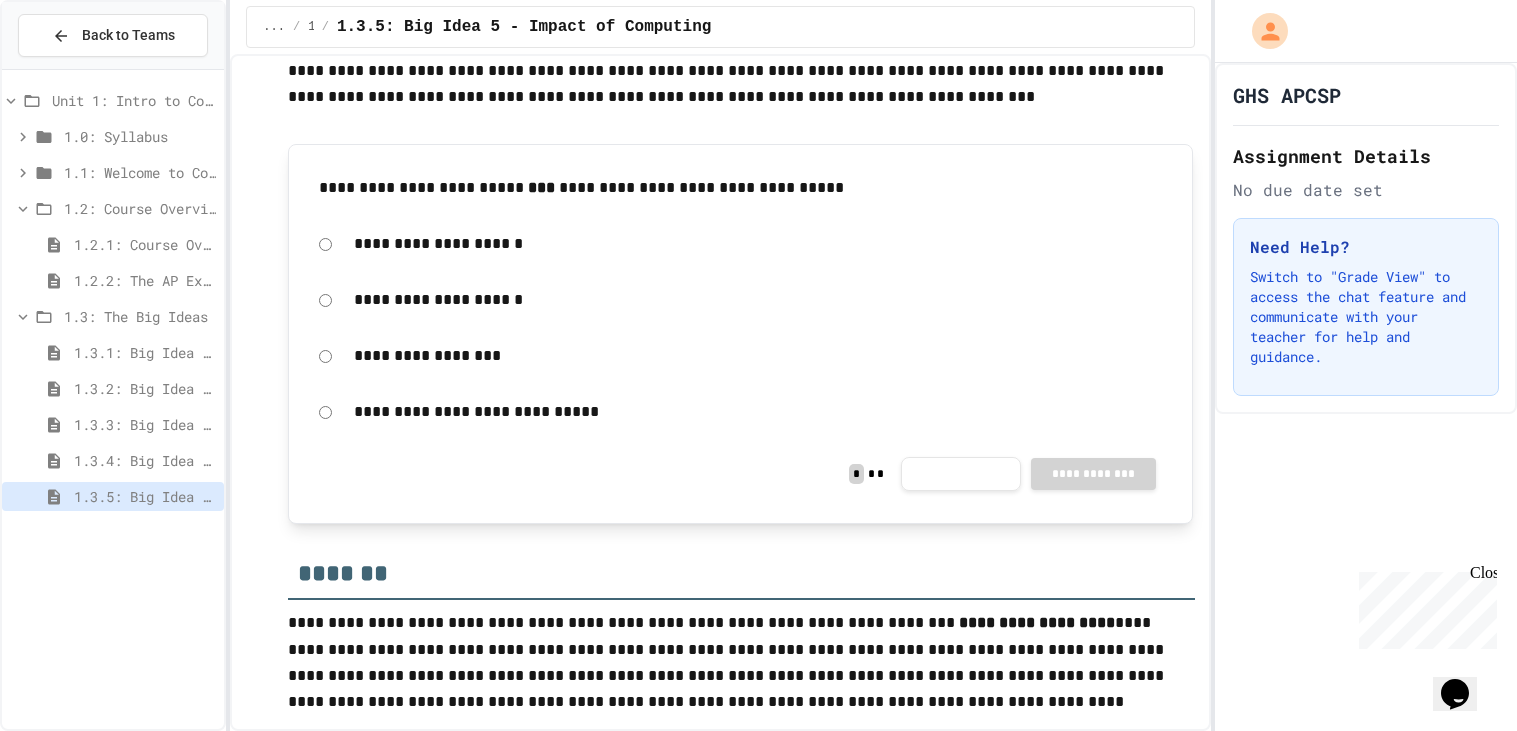 scroll, scrollTop: 644, scrollLeft: 0, axis: vertical 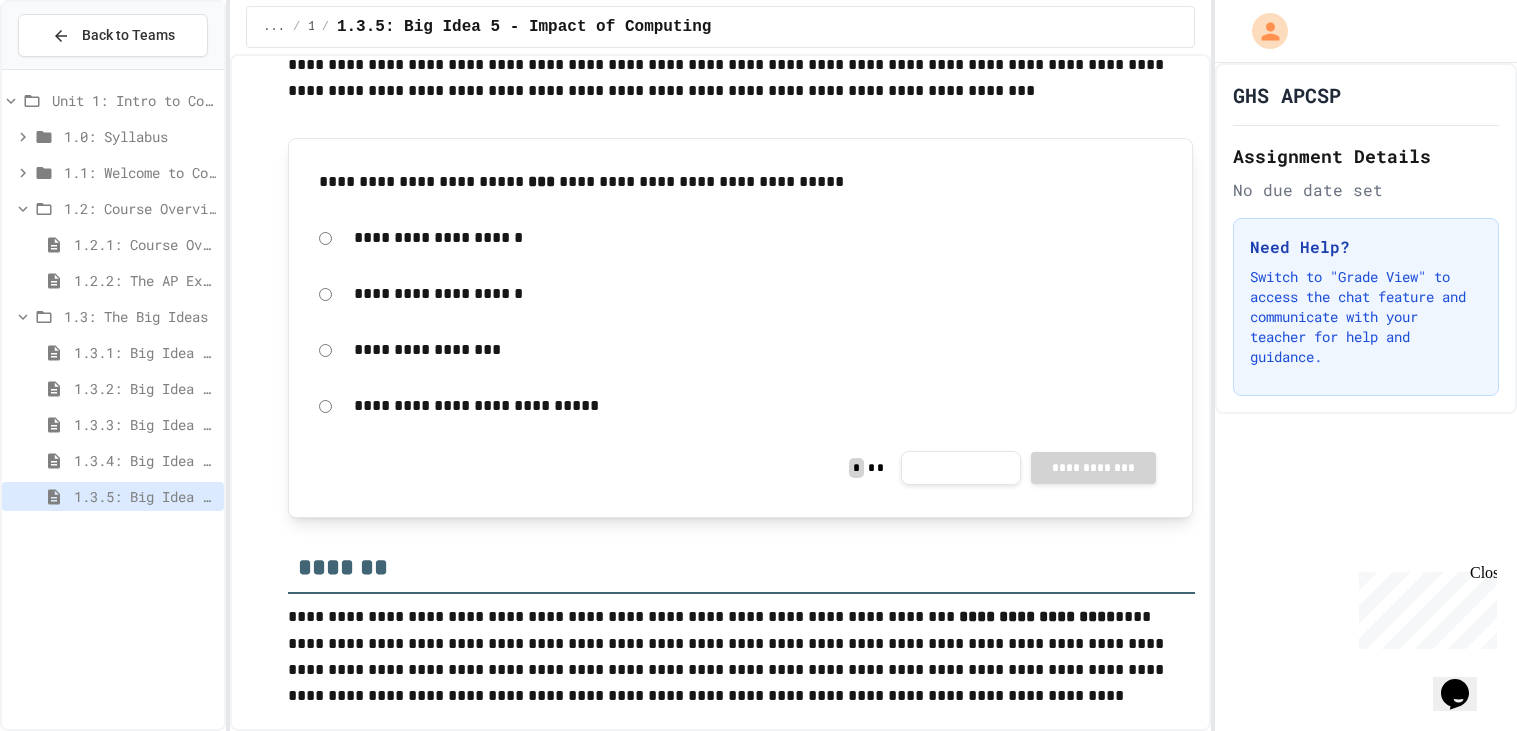 click on "1.3.4: Big Idea 4 - Computing Systems and Networks" at bounding box center (145, 460) 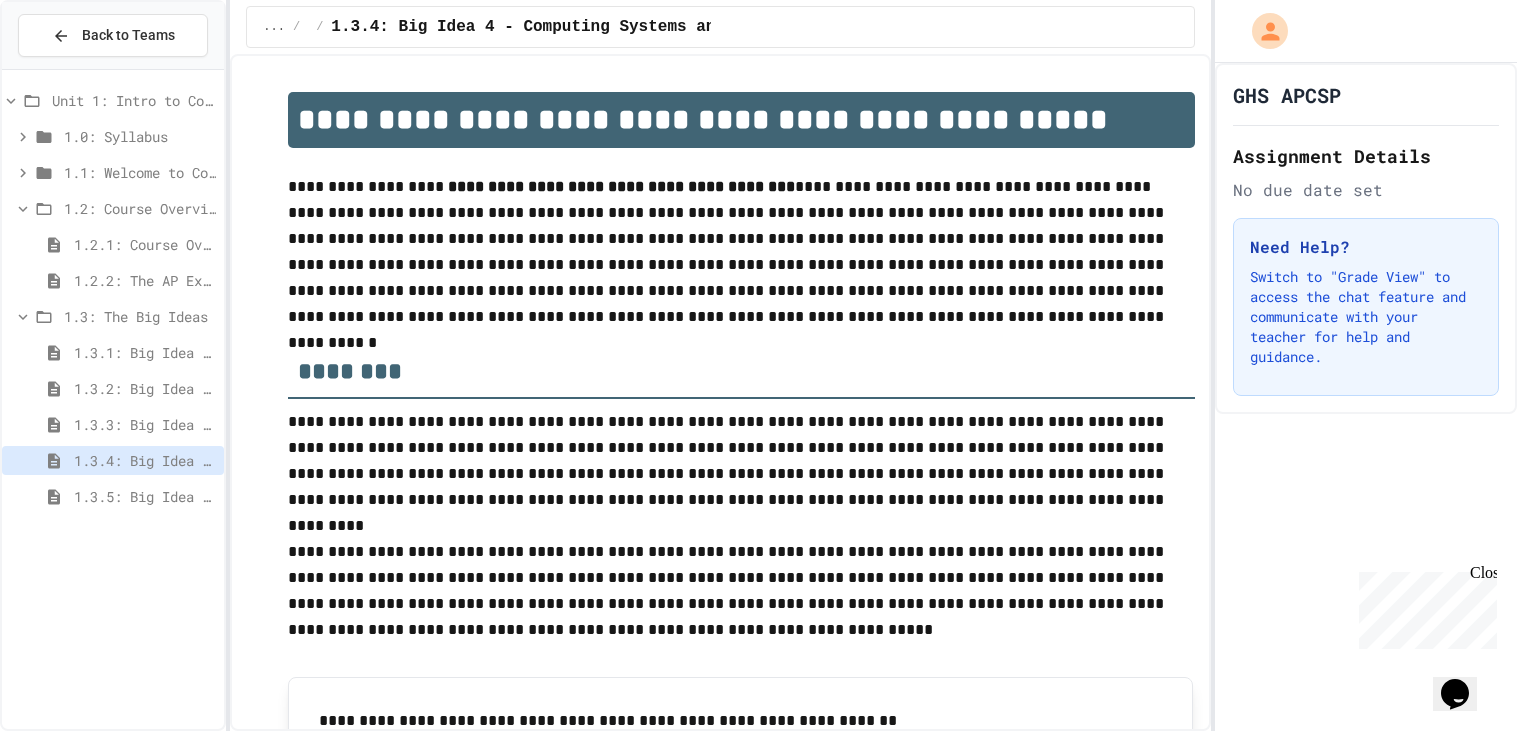 click on "1.3.3: Big Idea 3 - Algorithms and Programming" at bounding box center [145, 424] 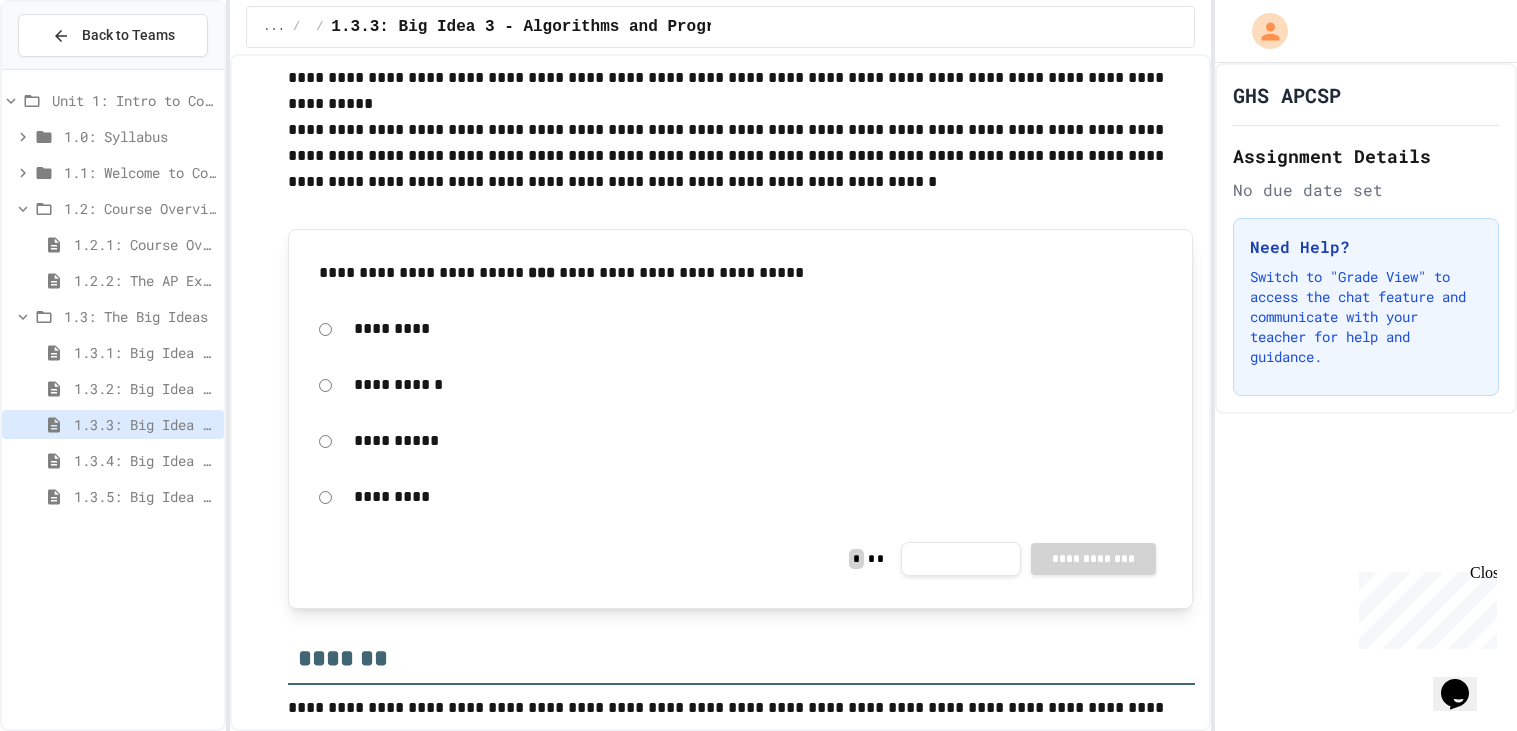 scroll, scrollTop: 500, scrollLeft: 0, axis: vertical 